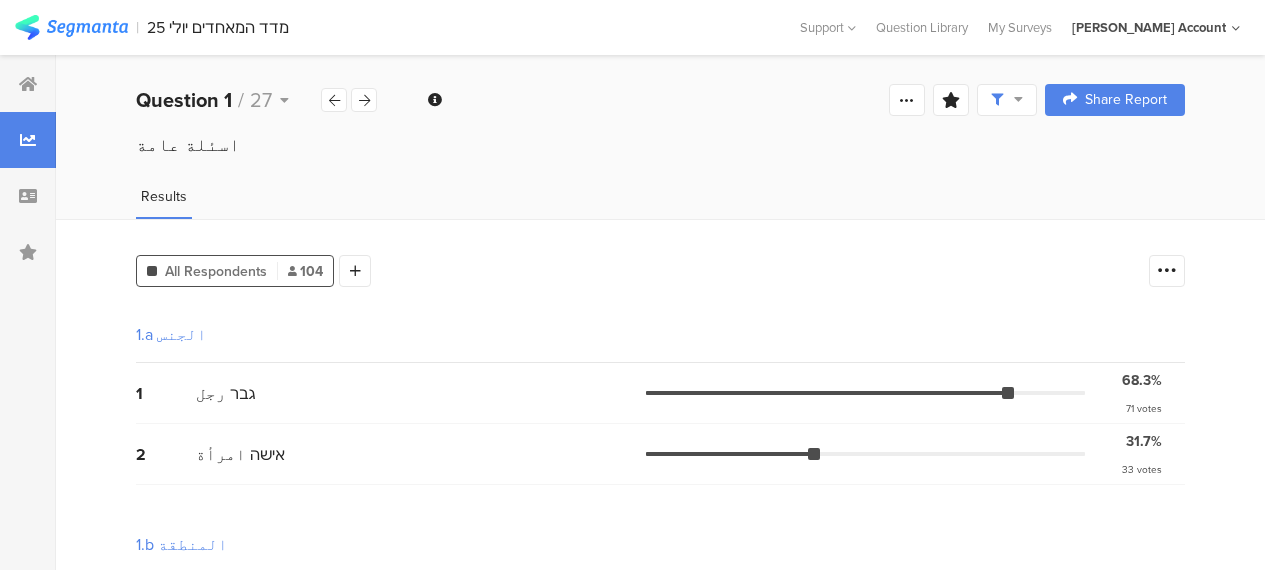 scroll, scrollTop: 0, scrollLeft: 0, axis: both 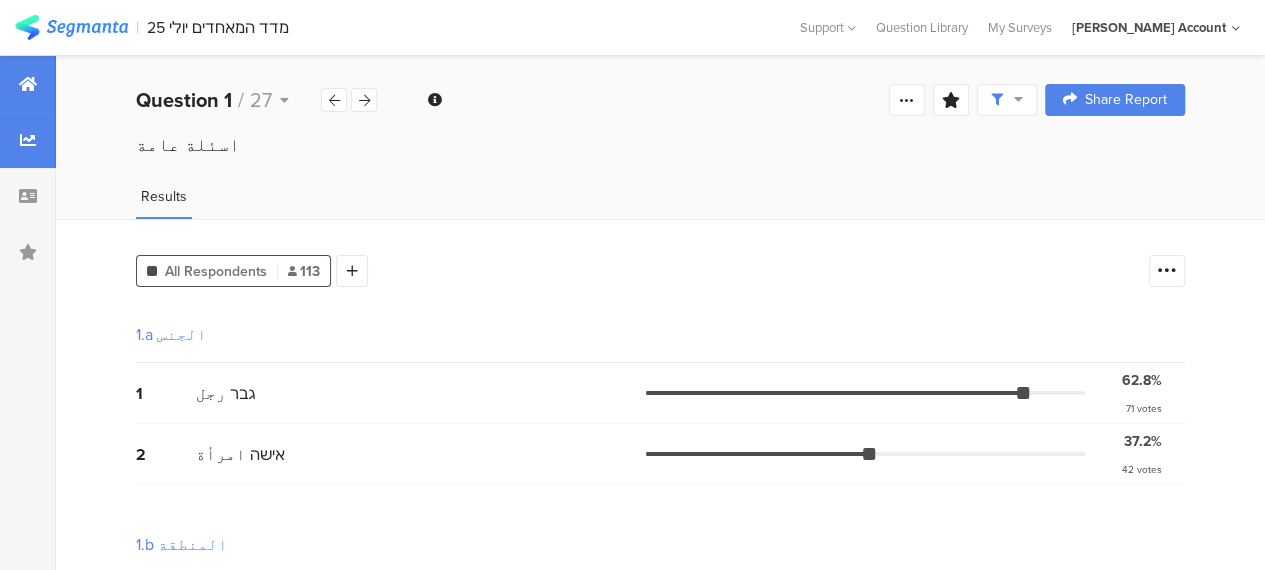click at bounding box center [28, 84] 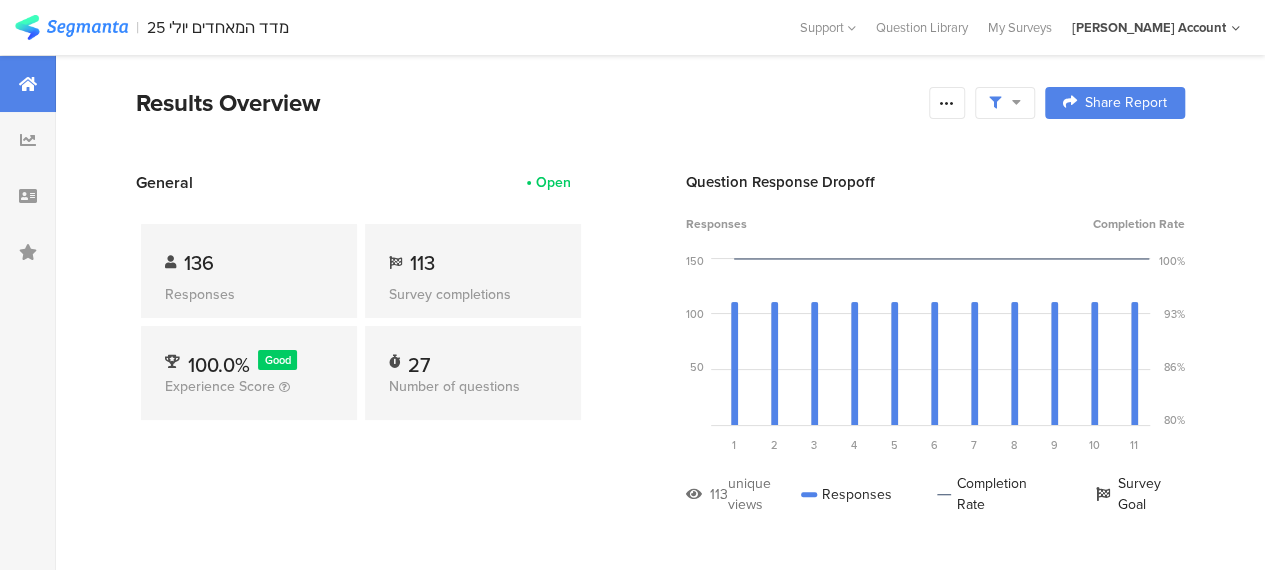 click on "Results Overview   Confidence Level       95   %     Preview survey     Edit survey   Export Results       Purge results
Complete Responses Only
Edit Sample
Share Report
Share     Cancel
Share Report
Share Report" at bounding box center (660, 128) 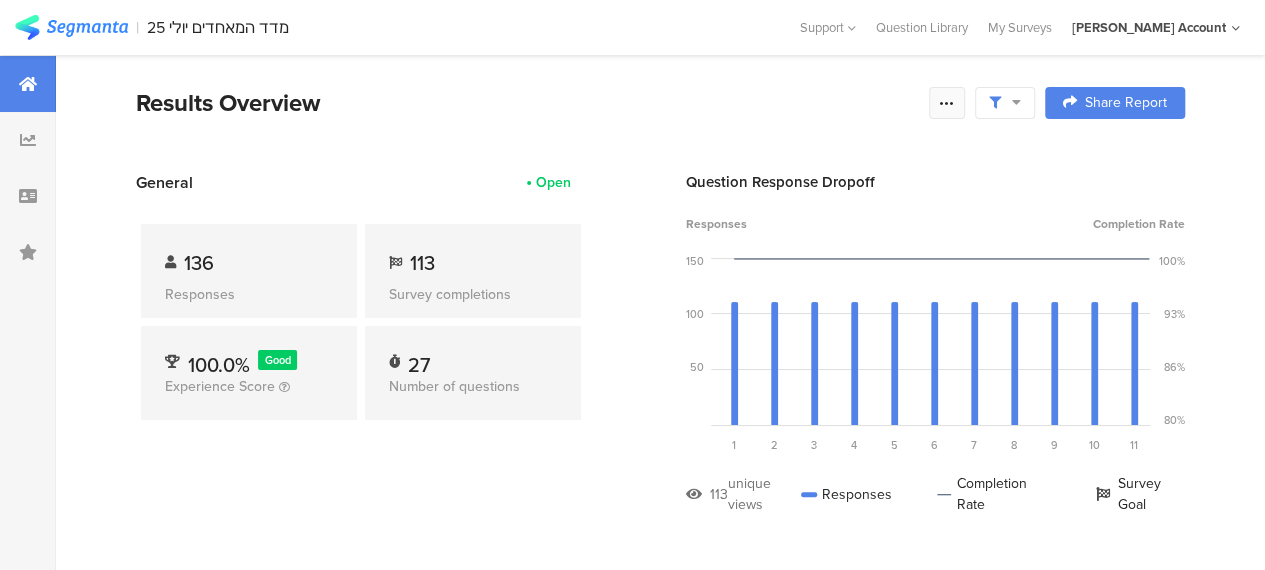 click at bounding box center [947, 103] 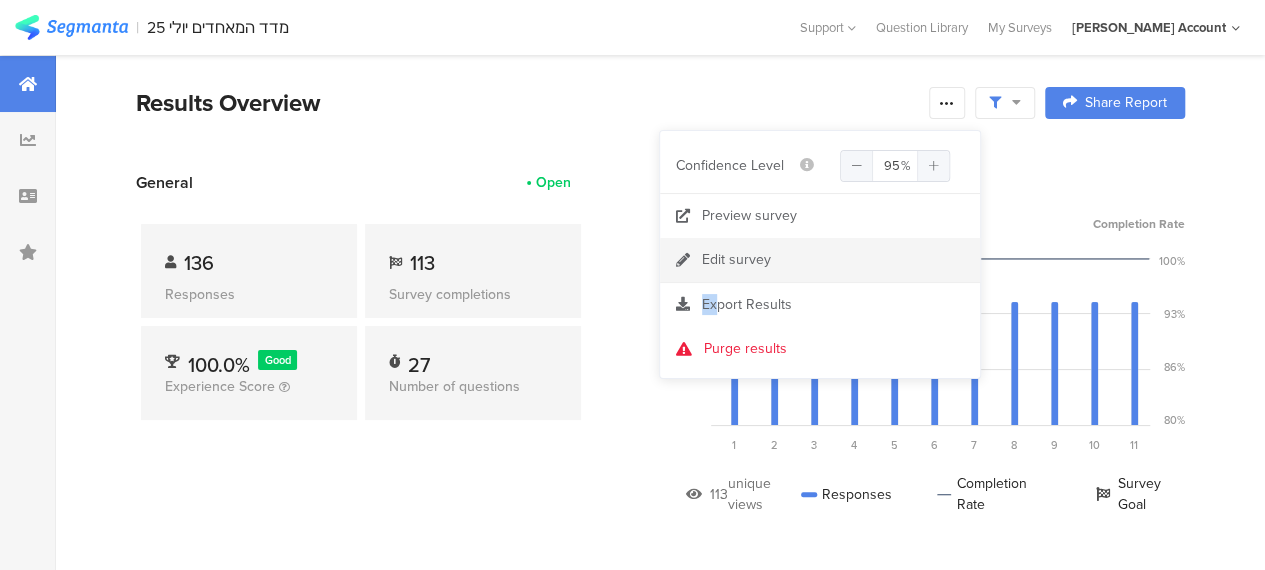 drag, startPoint x: 716, startPoint y: 303, endPoint x: 826, endPoint y: 253, distance: 120.83046 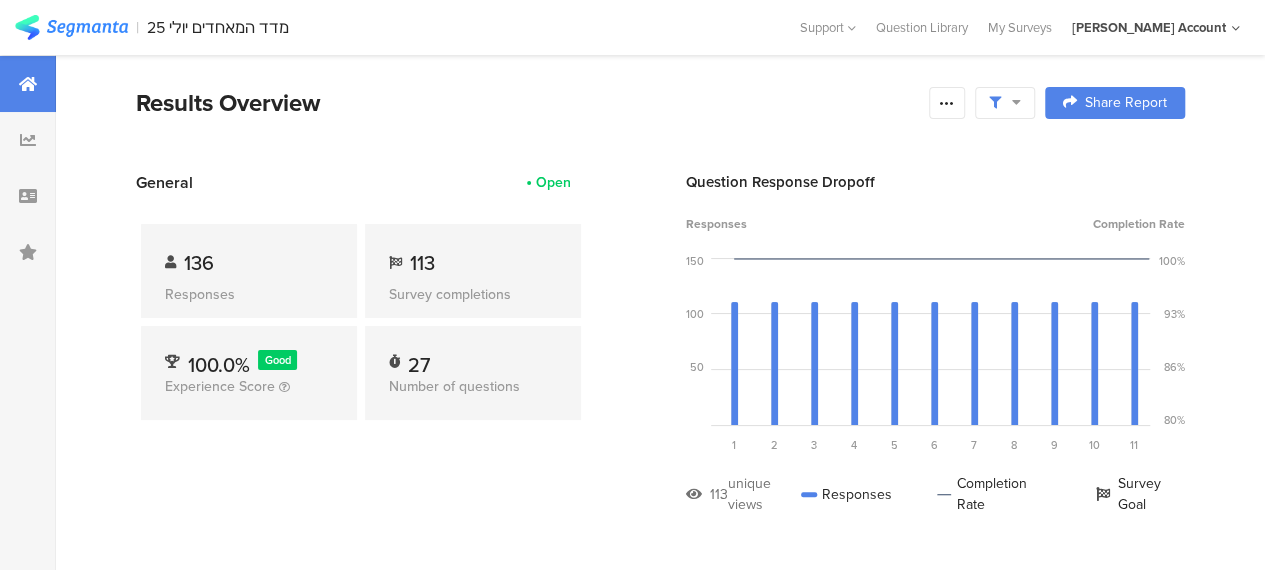 click on "מדד המאחדים יולי 25" at bounding box center [469, 27] 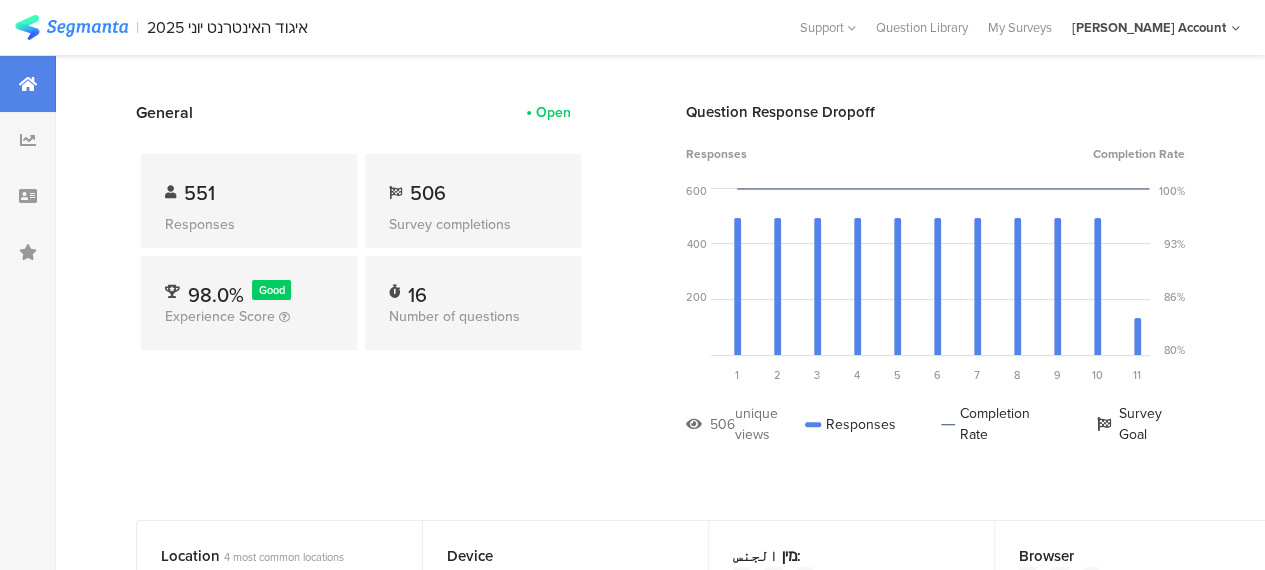 scroll, scrollTop: 0, scrollLeft: 0, axis: both 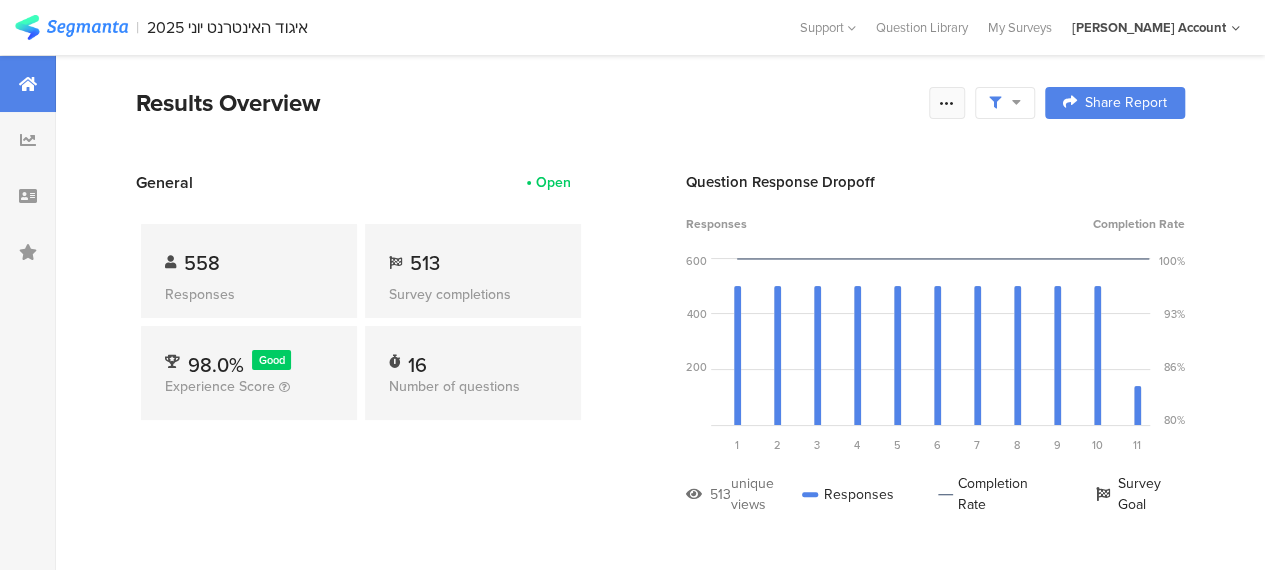 click at bounding box center [947, 103] 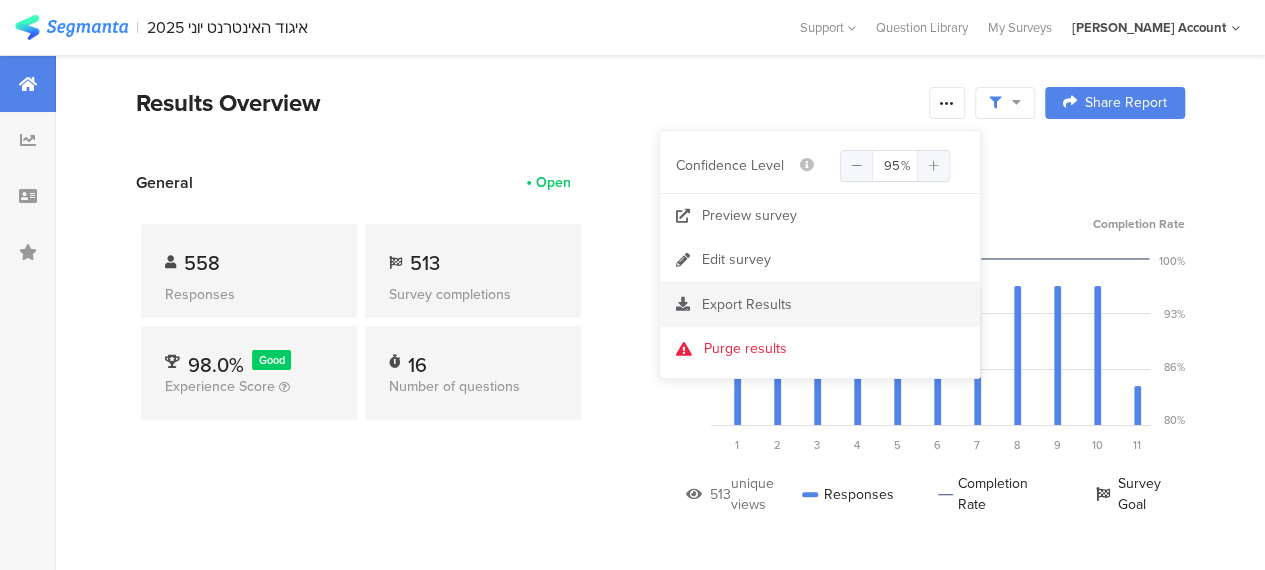 click on "Export Results" at bounding box center (747, 304) 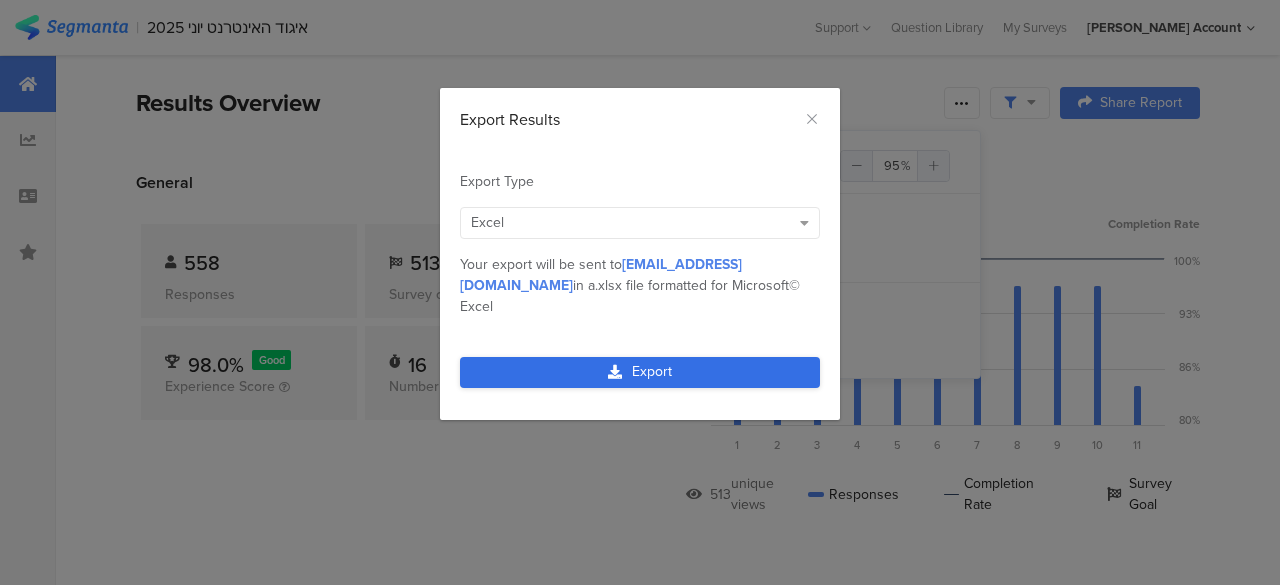 click on "Export" at bounding box center [640, 372] 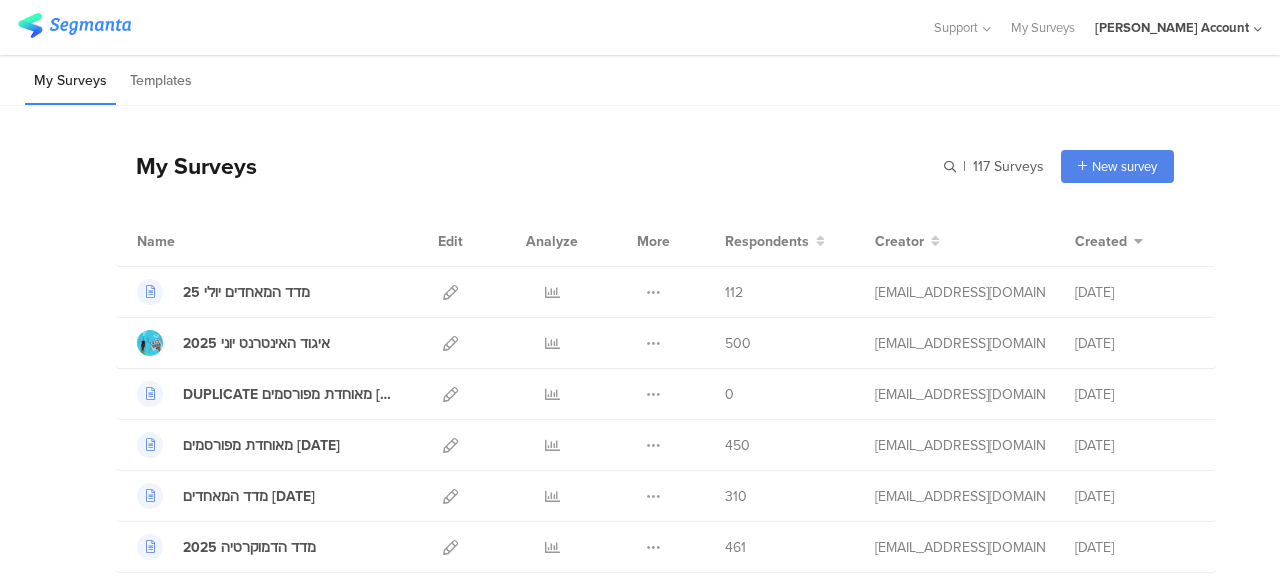 scroll, scrollTop: 0, scrollLeft: 0, axis: both 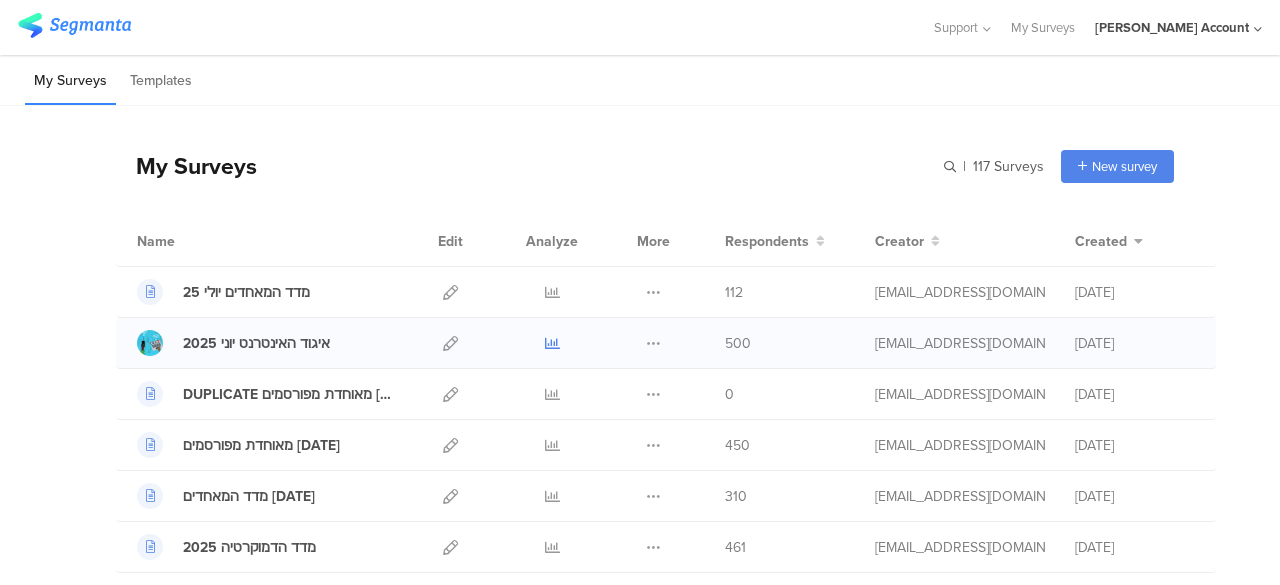 click at bounding box center (552, 343) 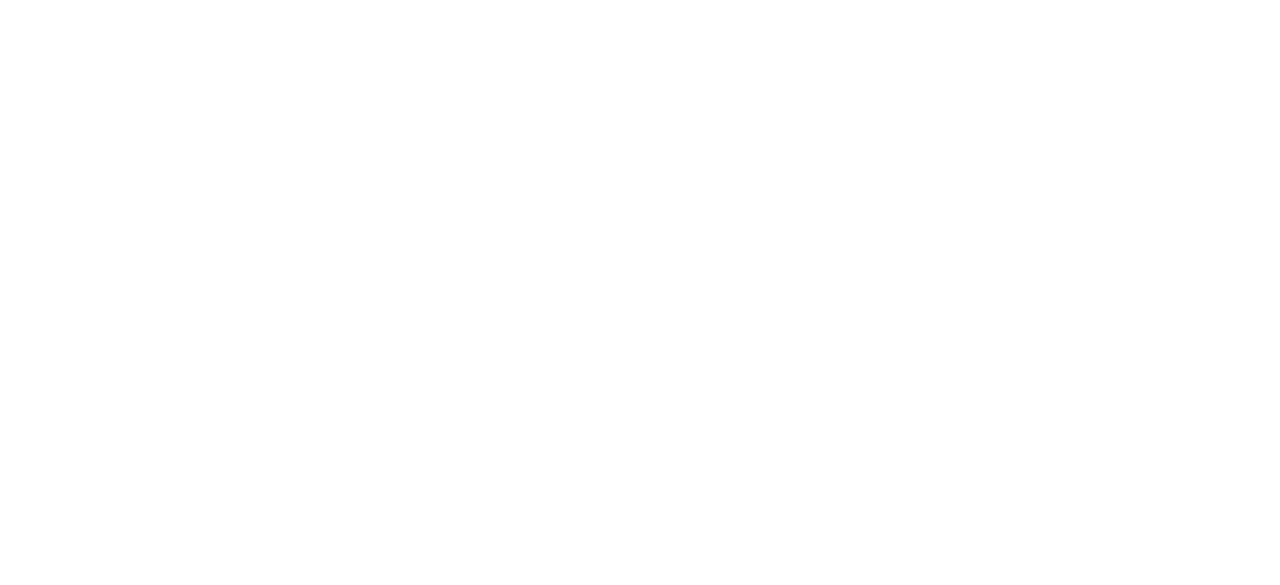 scroll, scrollTop: 0, scrollLeft: 0, axis: both 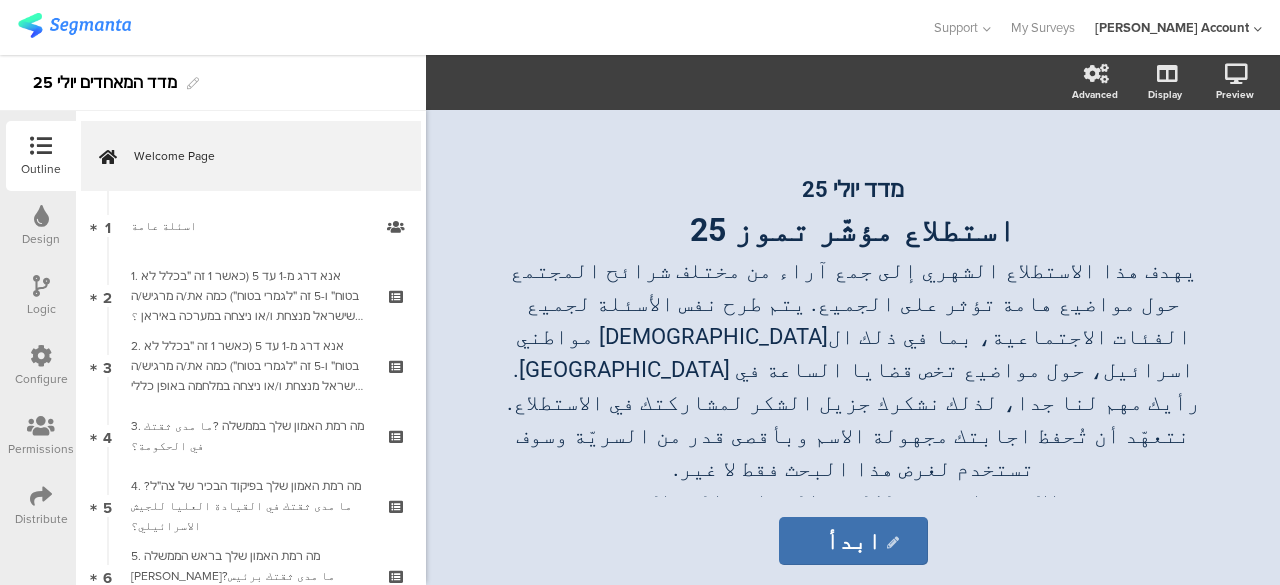 click at bounding box center [41, 496] 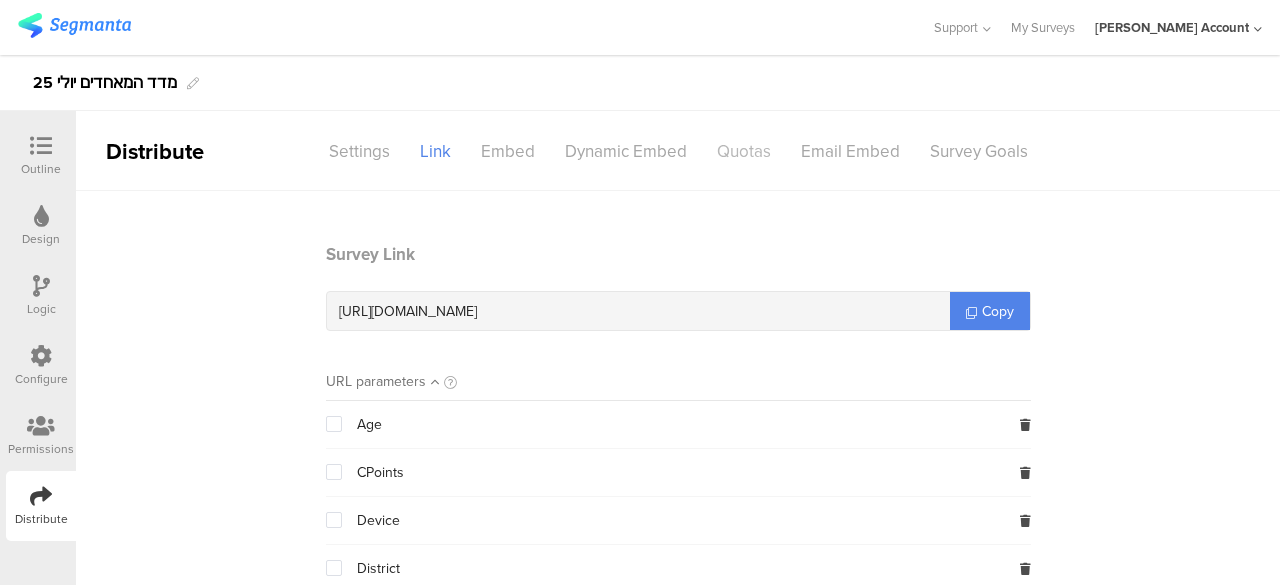click on "Quotas" at bounding box center [744, 151] 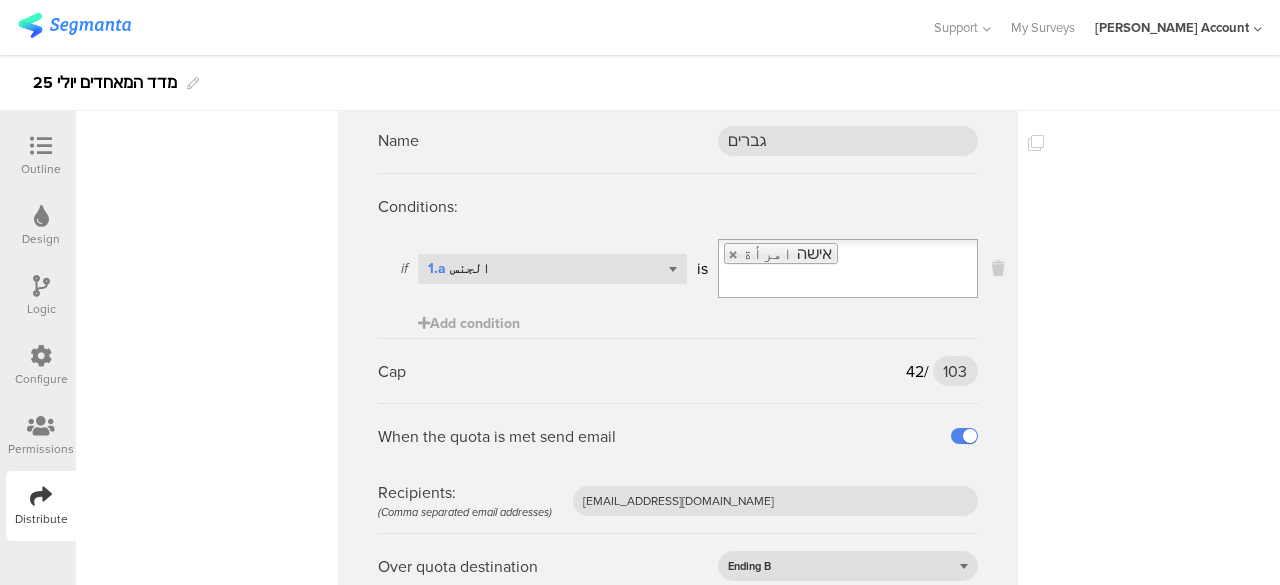 scroll, scrollTop: 7500, scrollLeft: 0, axis: vertical 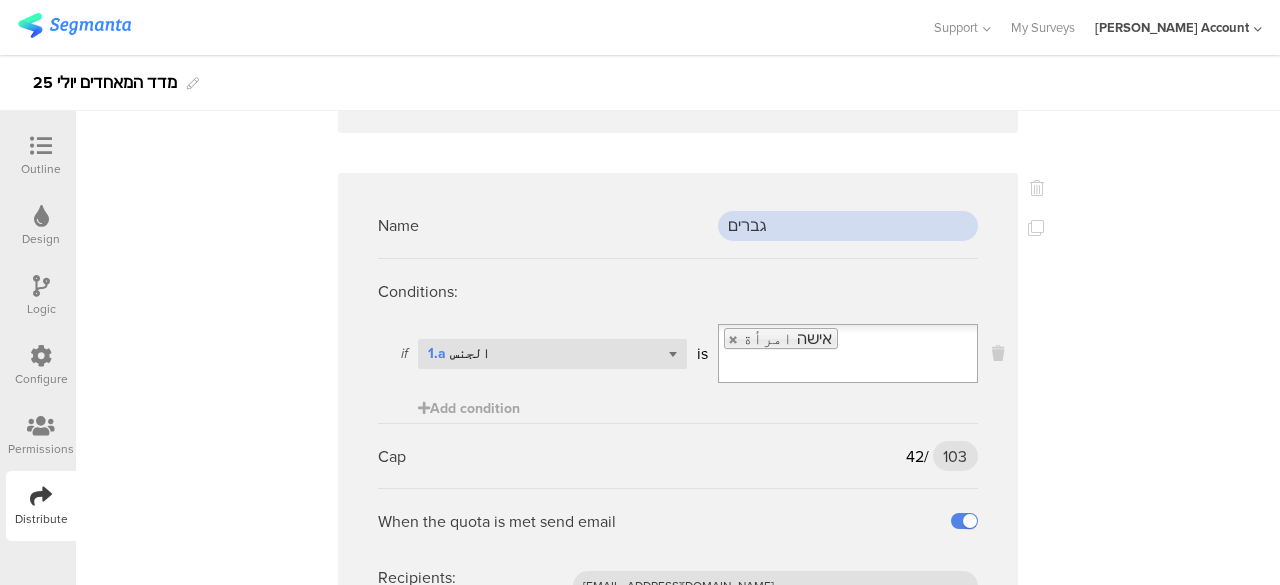 click on "גברים" at bounding box center (848, 226) 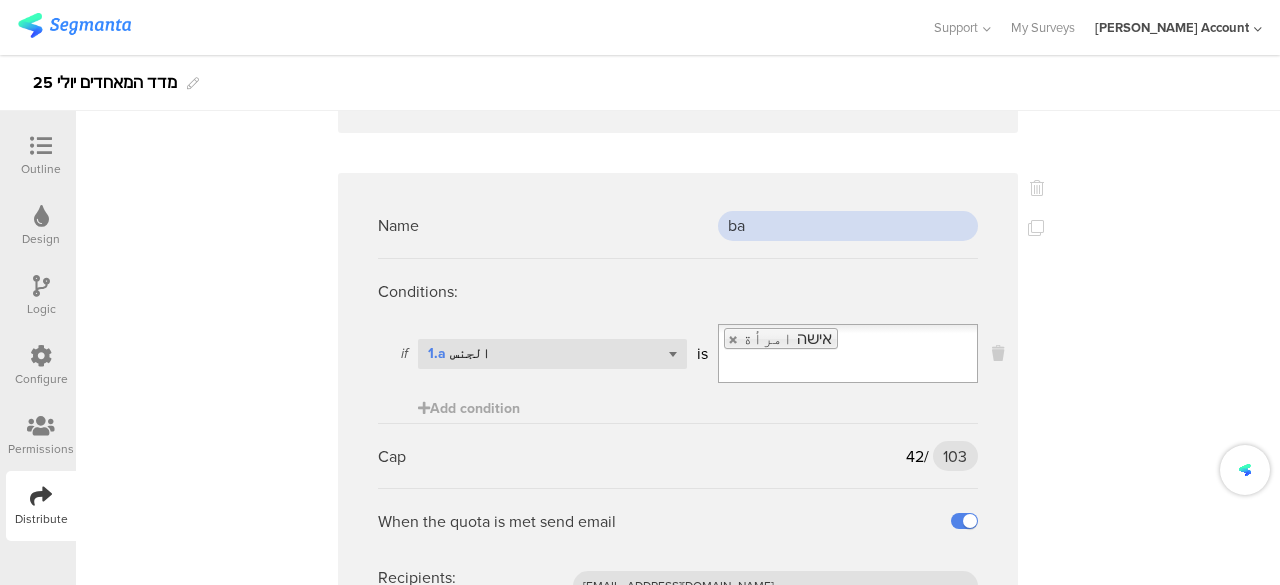 type on "b" 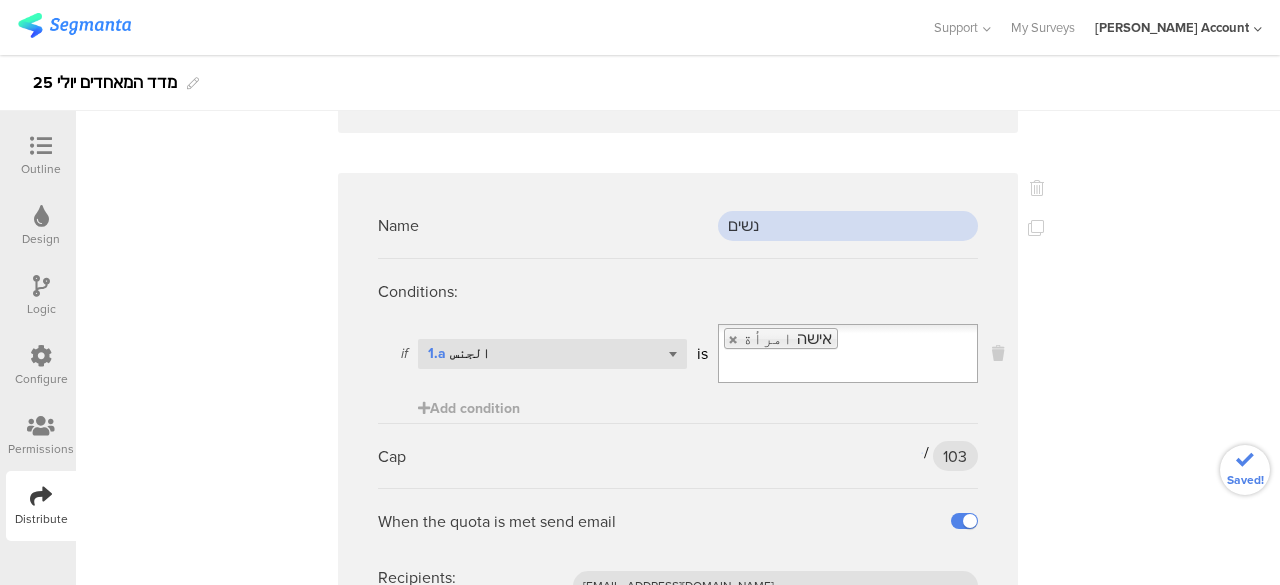 type on "נשים" 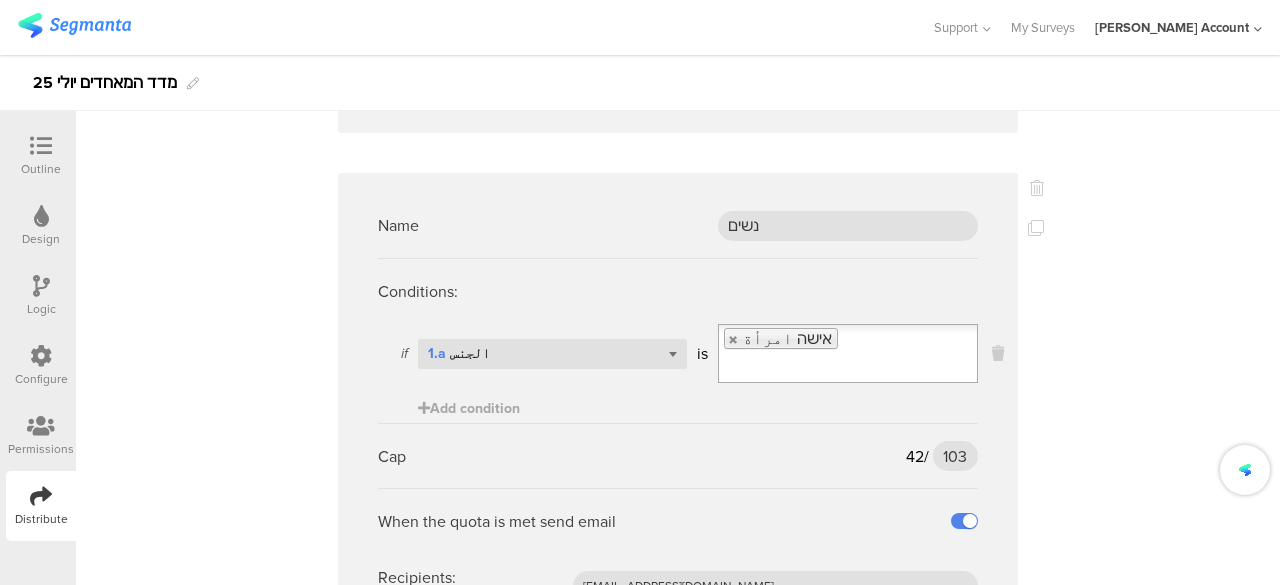 click on "Name
נשים
Conditions:
if
Select question...   1.a الجنس
is
אישה امرأة
Add condition
Cap
42
/
103
103
When the quota is met send email
Recipients:  (Comma separated email addresses)
afkar2005@gmail.com
Over quota destination
Ending B" at bounding box center [678, 438] 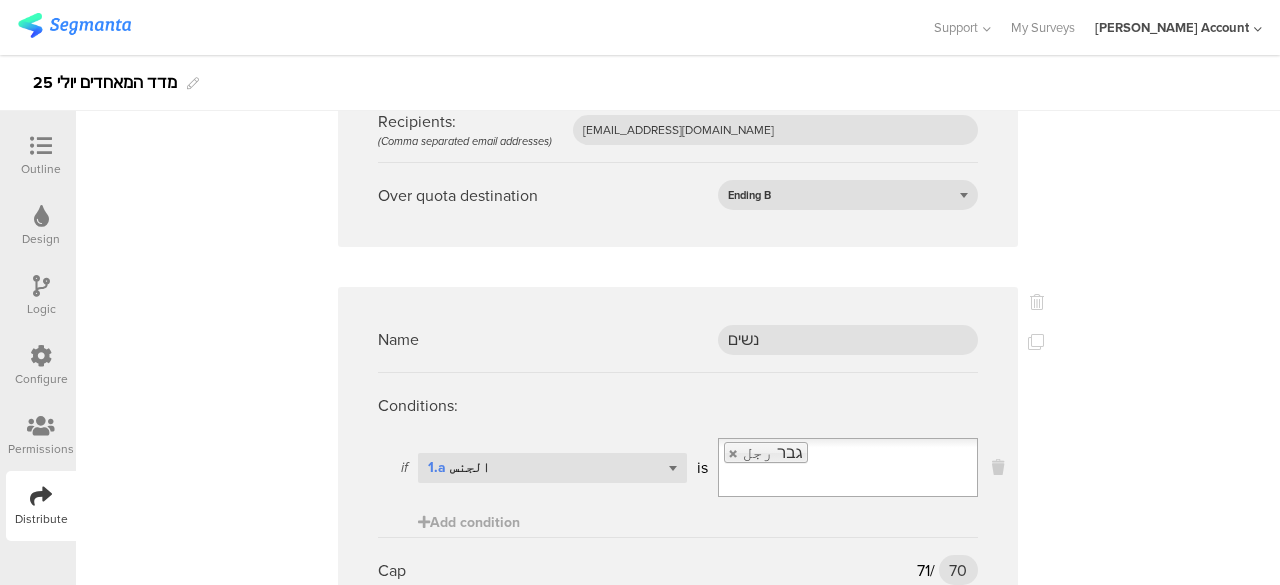 scroll, scrollTop: 8000, scrollLeft: 0, axis: vertical 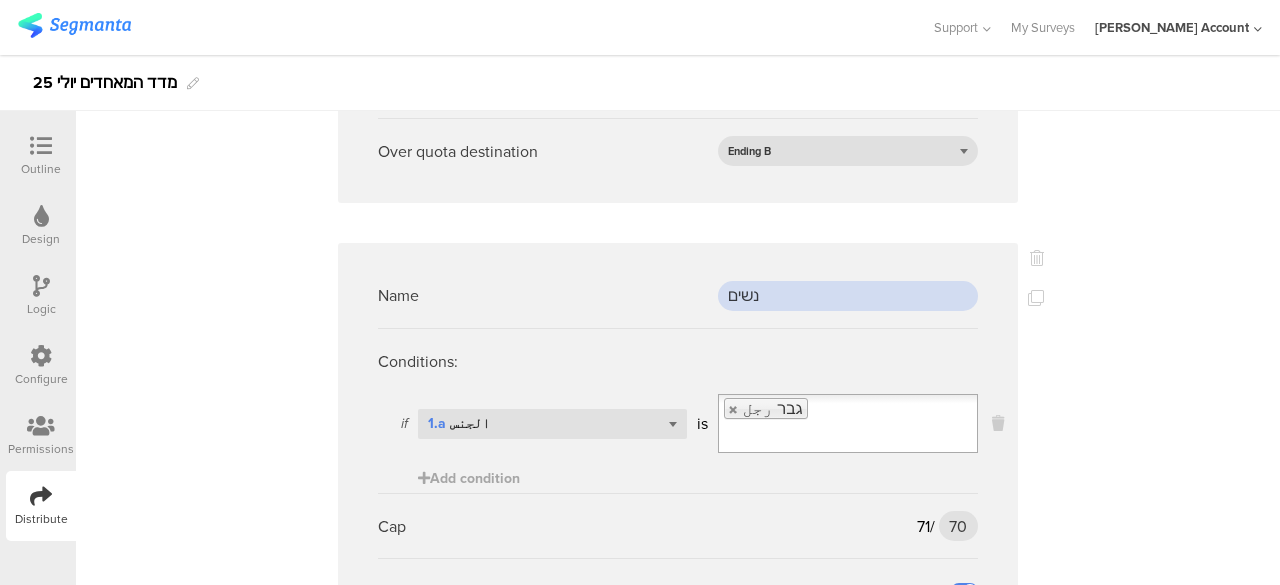 click on "נשים" at bounding box center [848, 296] 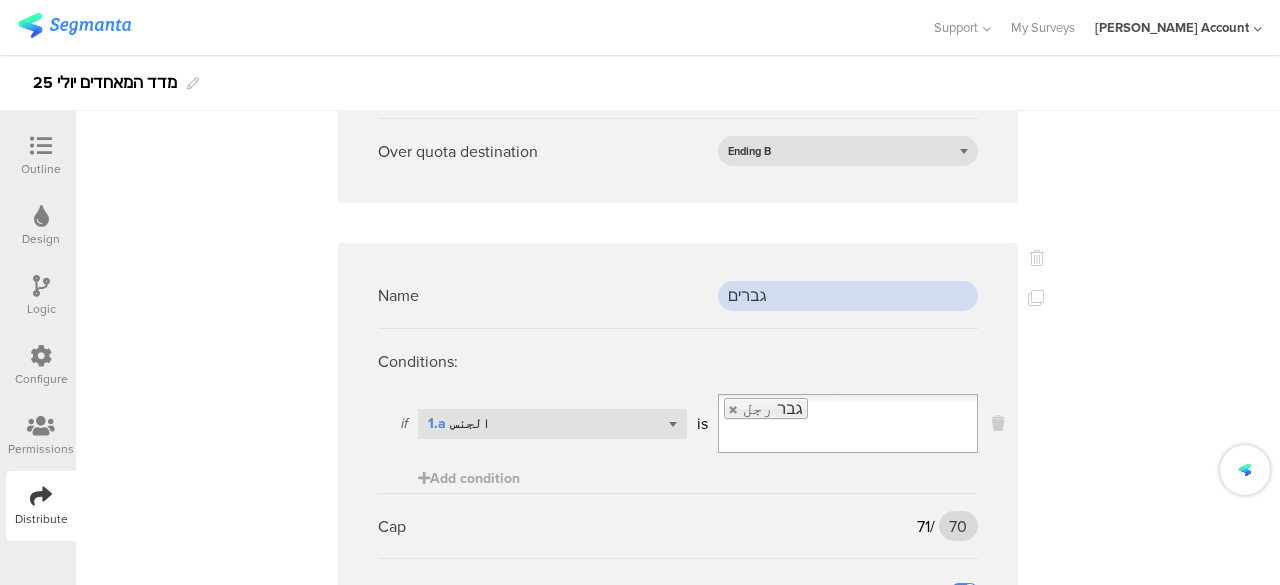 type on "גברים" 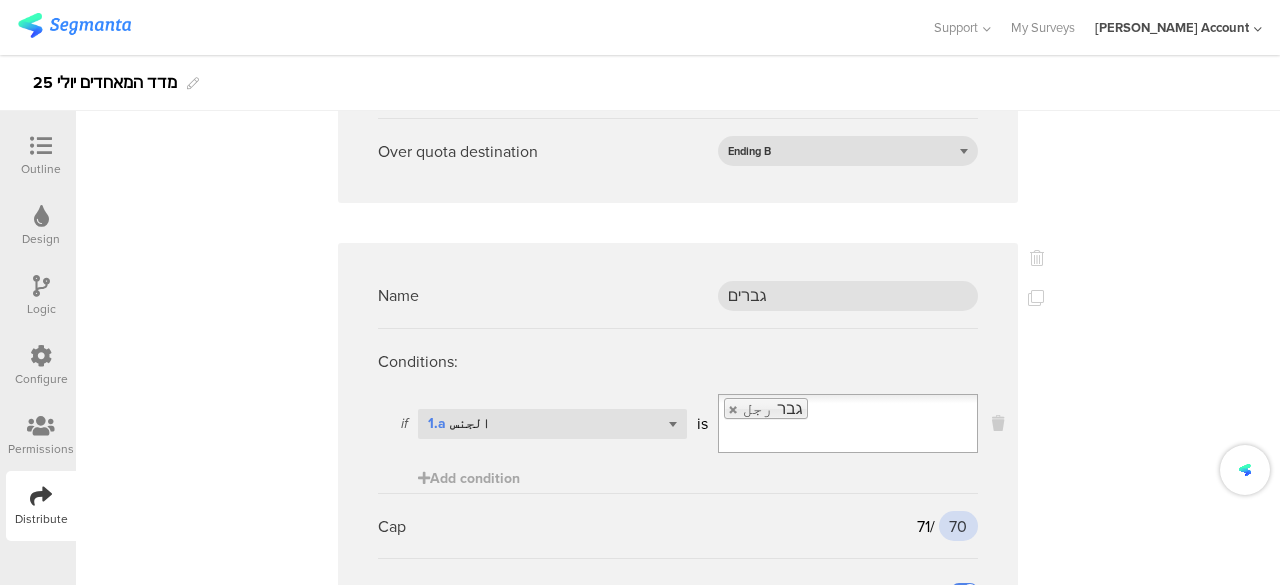 click on "70" at bounding box center [958, 526] 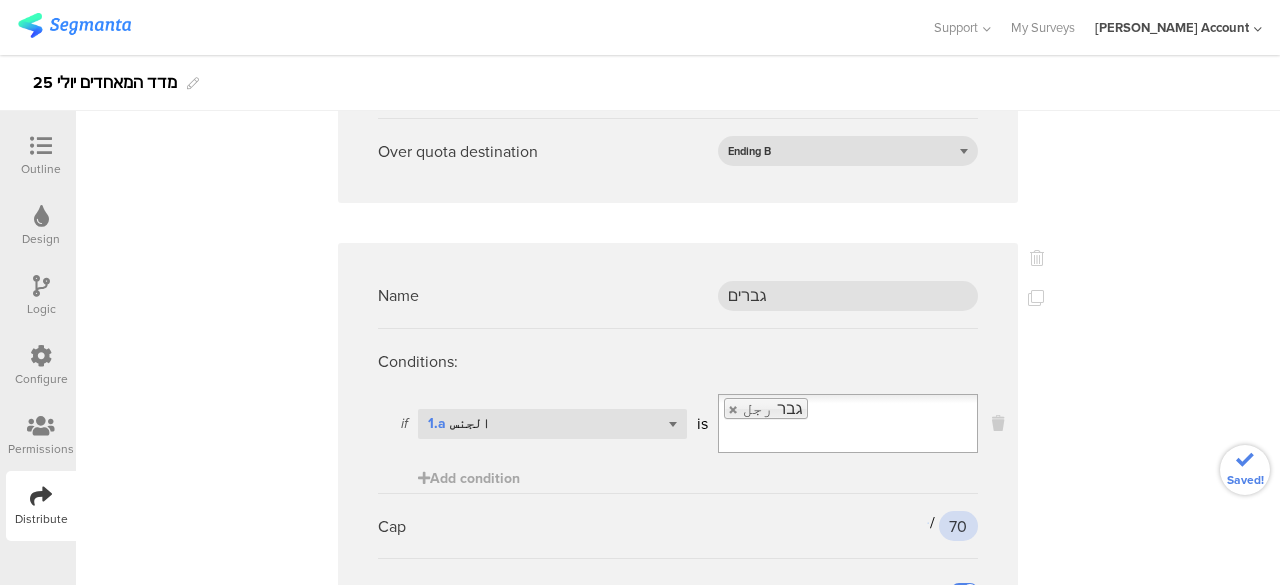 click on "70" at bounding box center [958, 526] 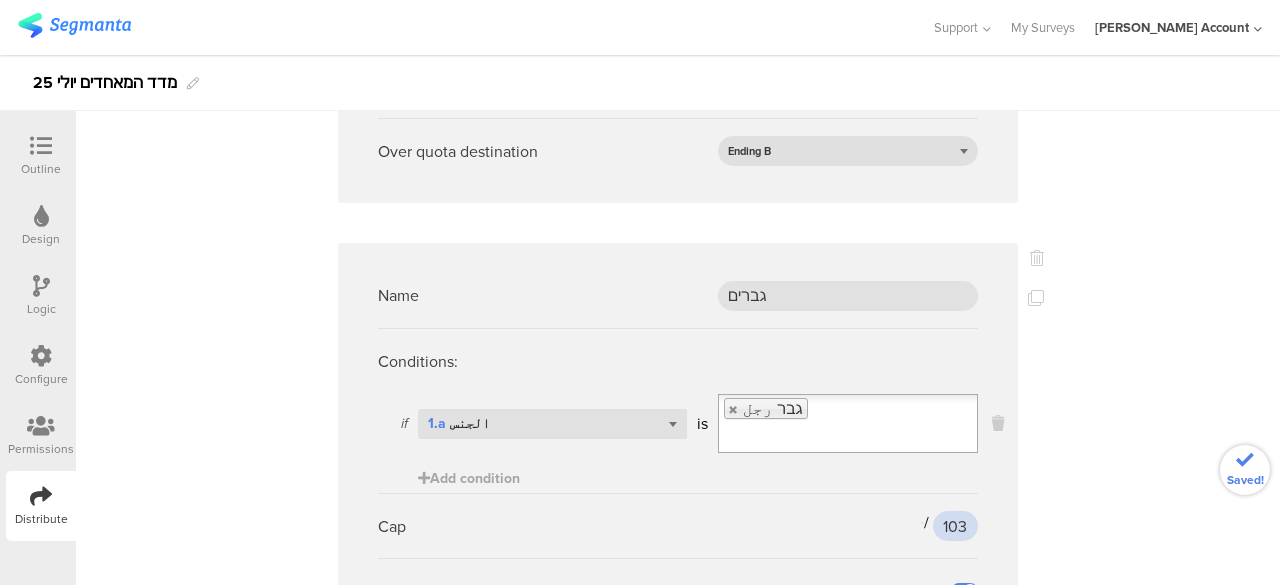 type on "103" 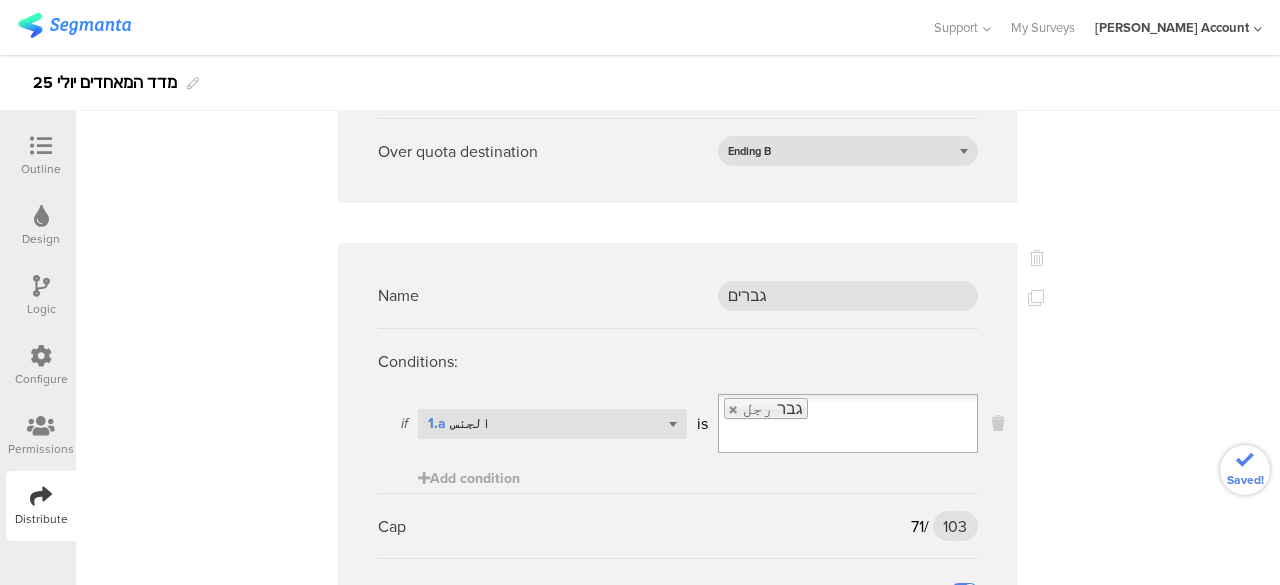 click on "Name
גברים
Conditions:
if
Select question...   1.a الجنس
is
גבר رجل
Add condition
Cap
71
/
103
103
When the quota is met send email
Recipients:  (Comma separated email addresses)
afkar2005@gmail.com
Over quota destination
Ending B" at bounding box center [678, 508] 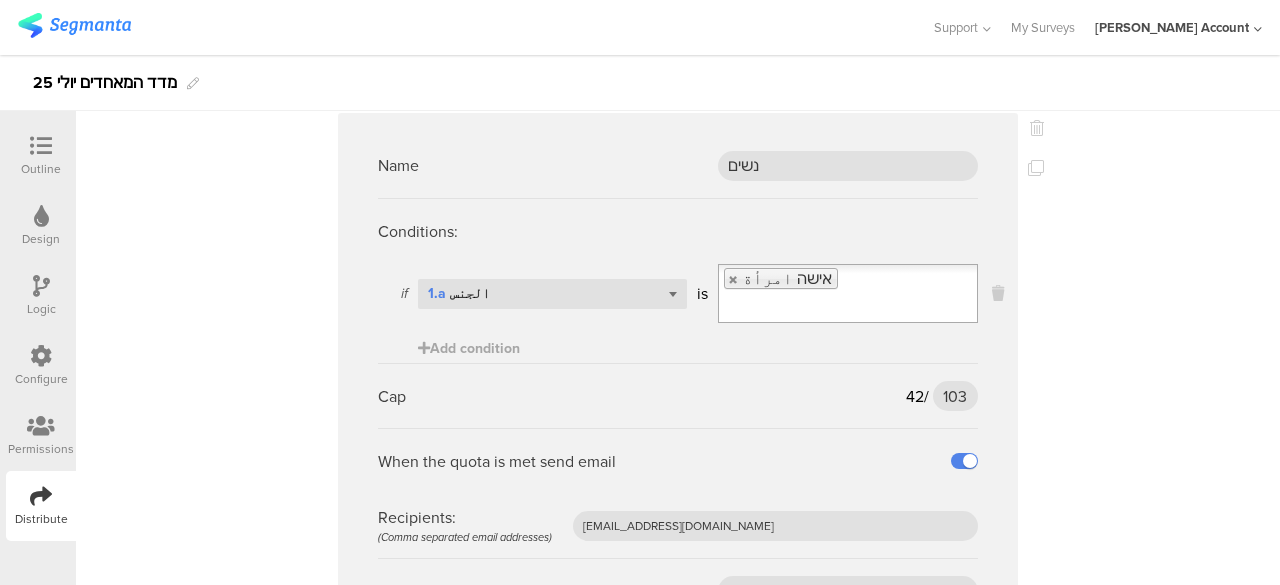 scroll, scrollTop: 7500, scrollLeft: 0, axis: vertical 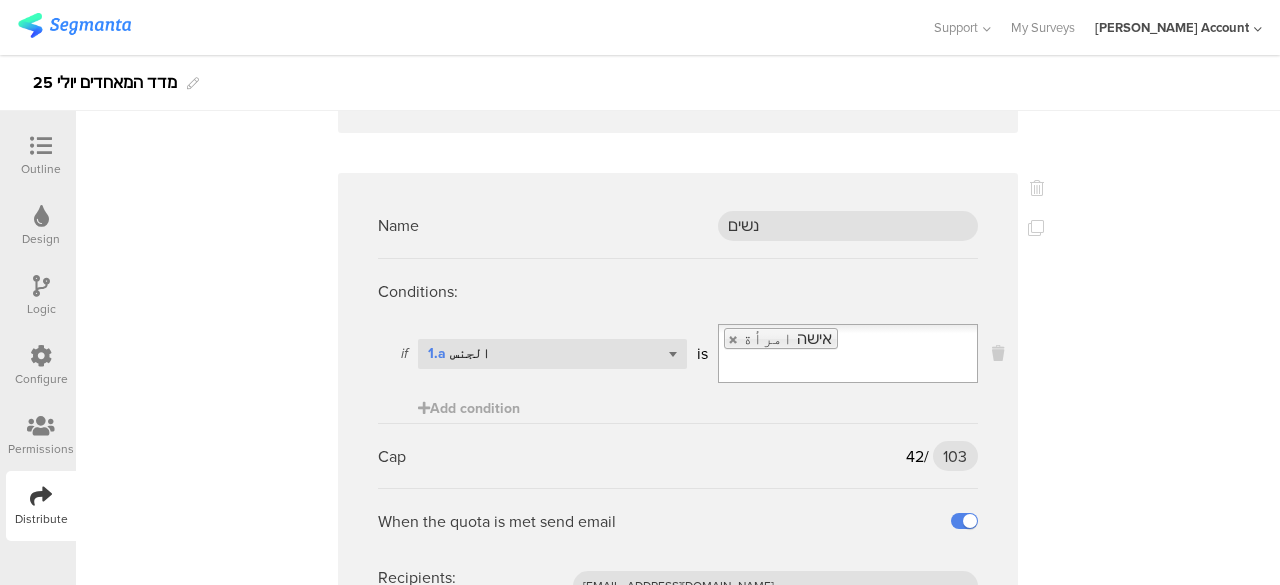 click on "When the quota is met send email" at bounding box center [678, 520] 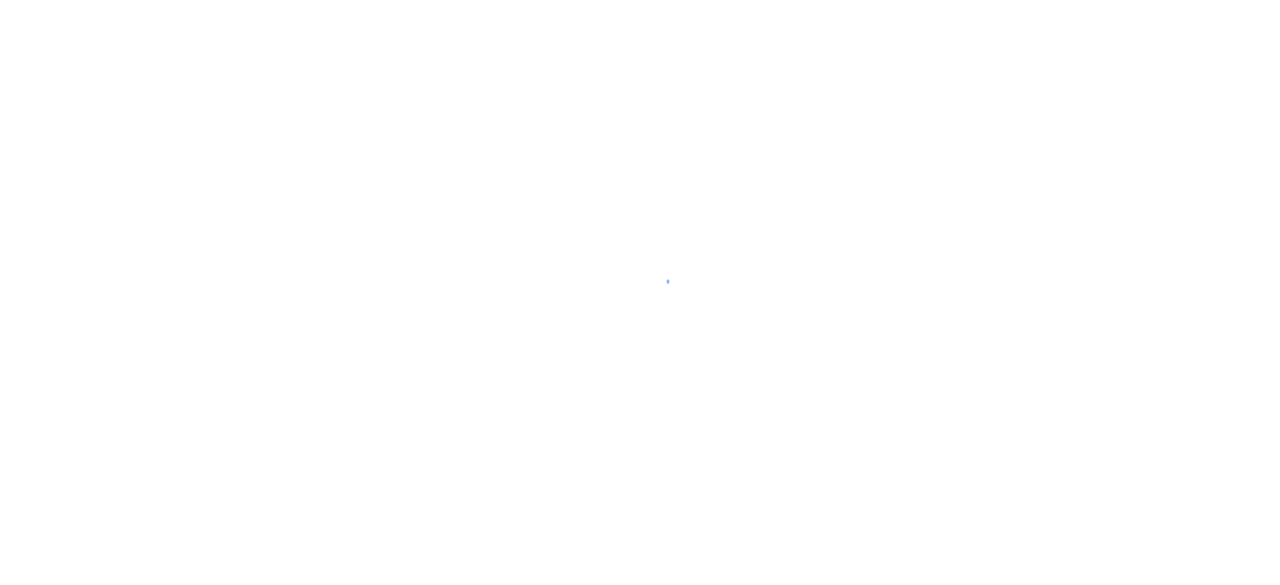 scroll, scrollTop: 0, scrollLeft: 0, axis: both 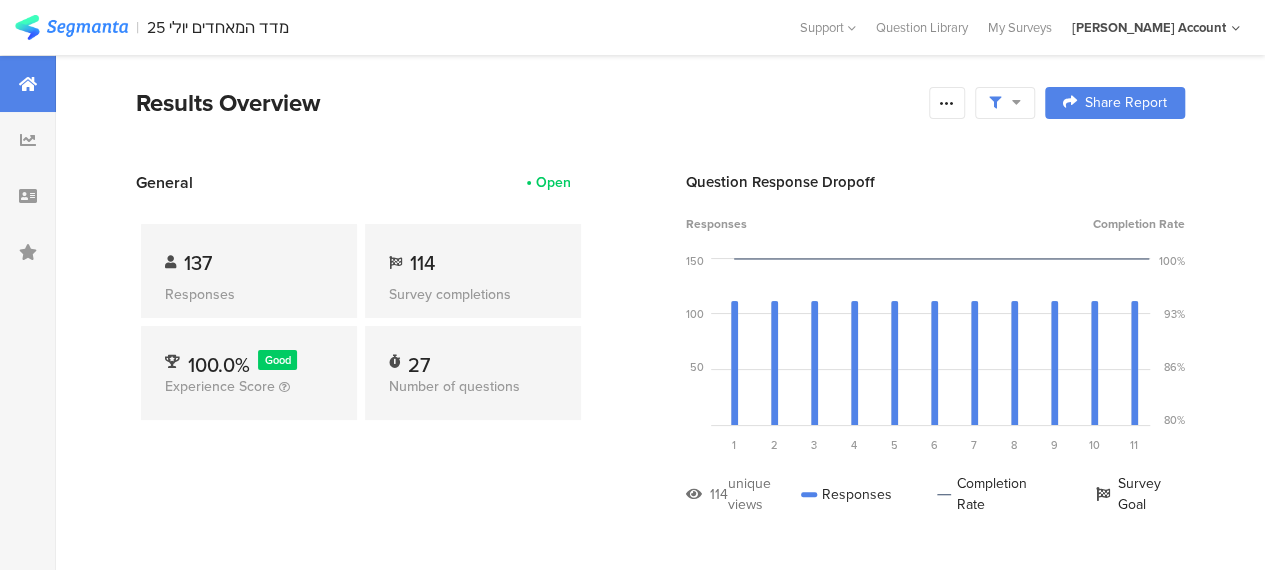 click at bounding box center [1016, 102] 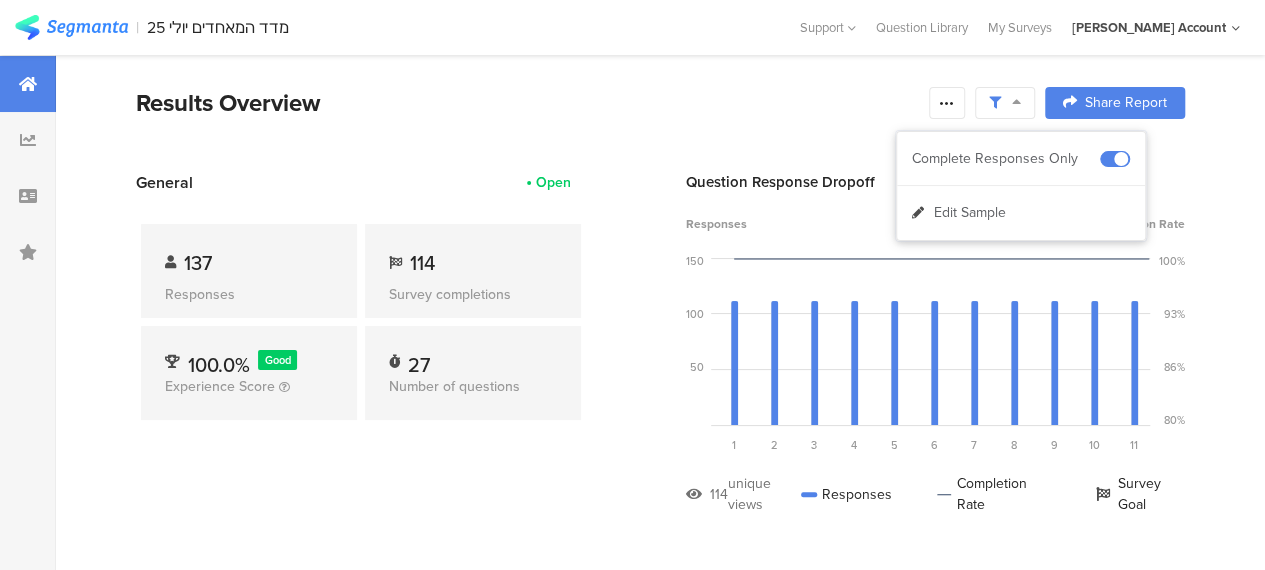click on "Results Overview   Confidence Level       95   %     Preview survey     Edit survey   Export Results       Purge results
Share Report
Share     Cancel
Share Report
Share Report" at bounding box center [660, 128] 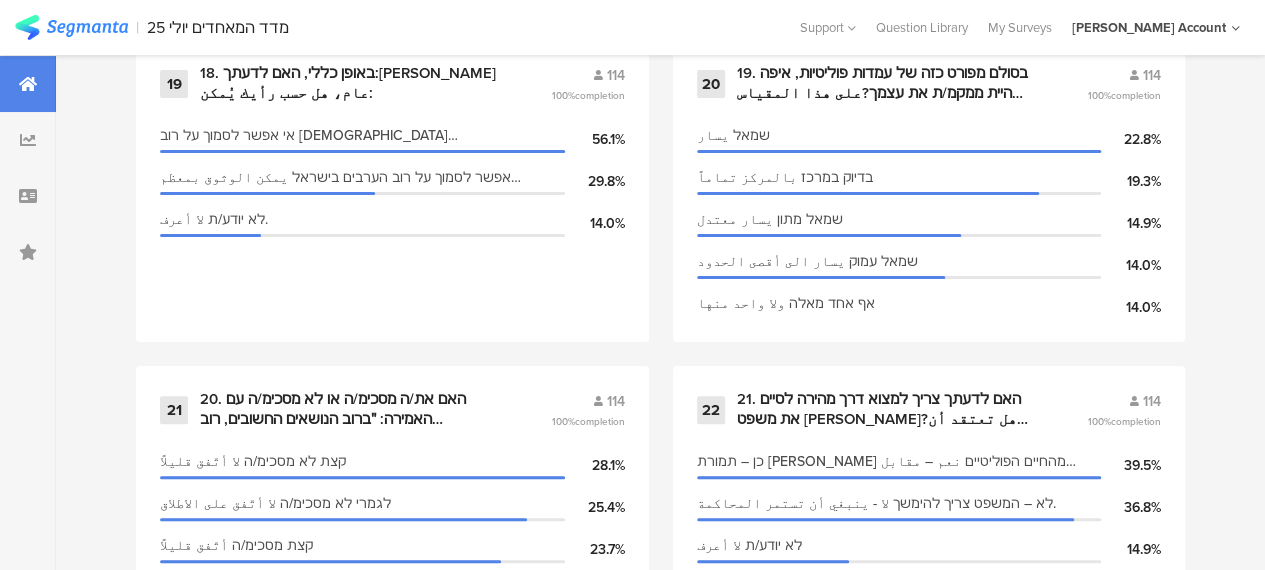 scroll, scrollTop: 3607, scrollLeft: 0, axis: vertical 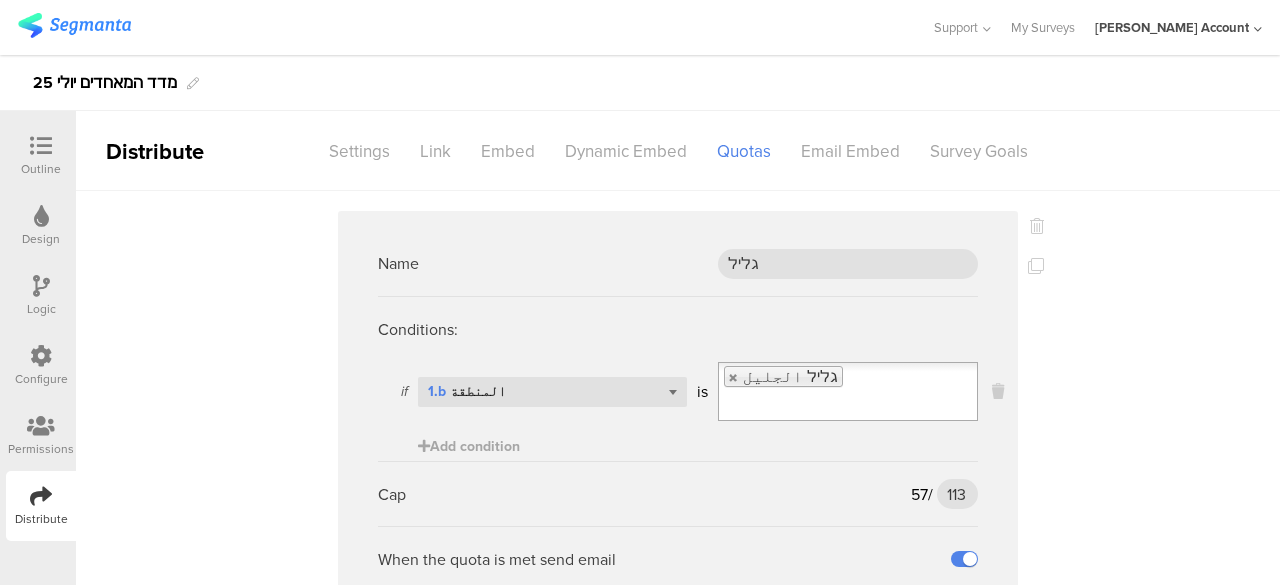 click at bounding box center [74, 25] 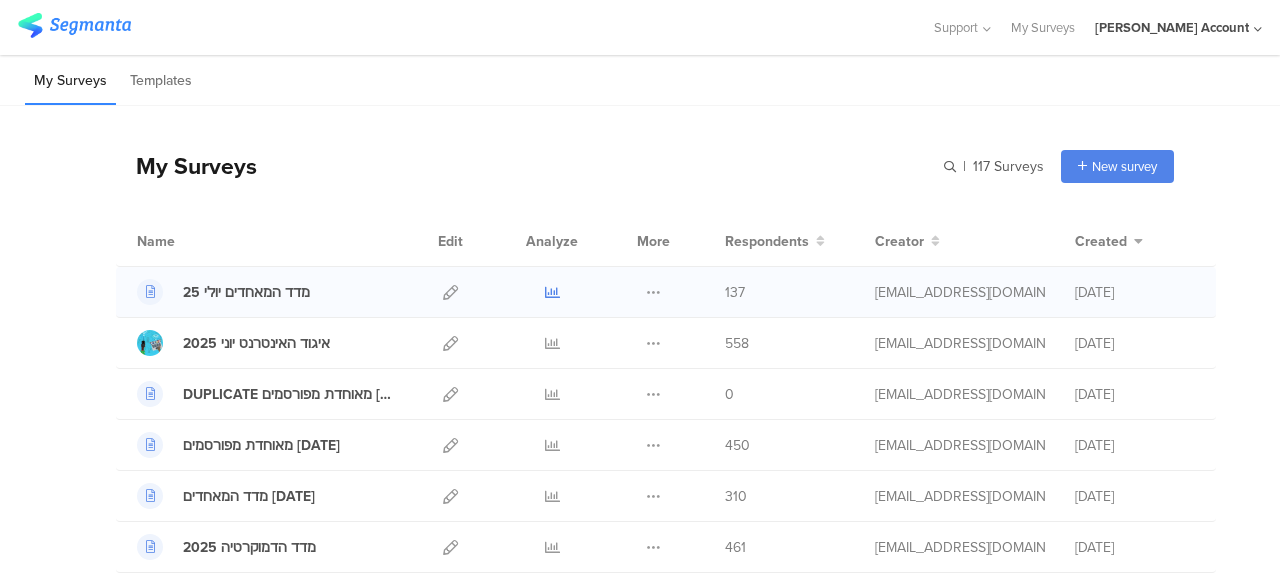 click at bounding box center [552, 292] 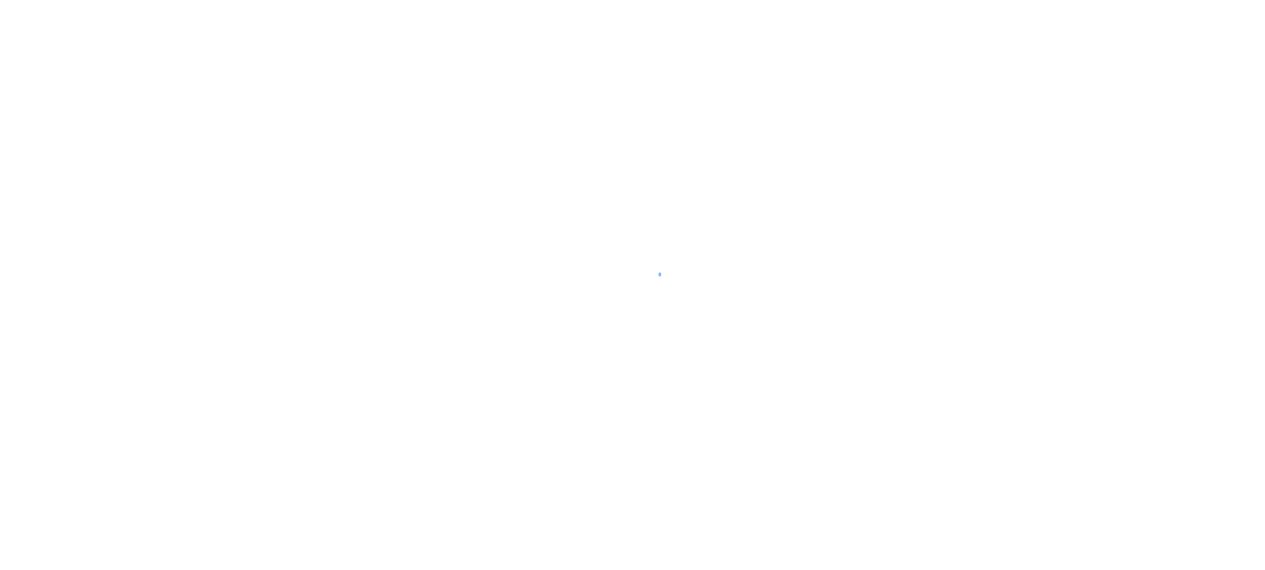 scroll, scrollTop: 0, scrollLeft: 0, axis: both 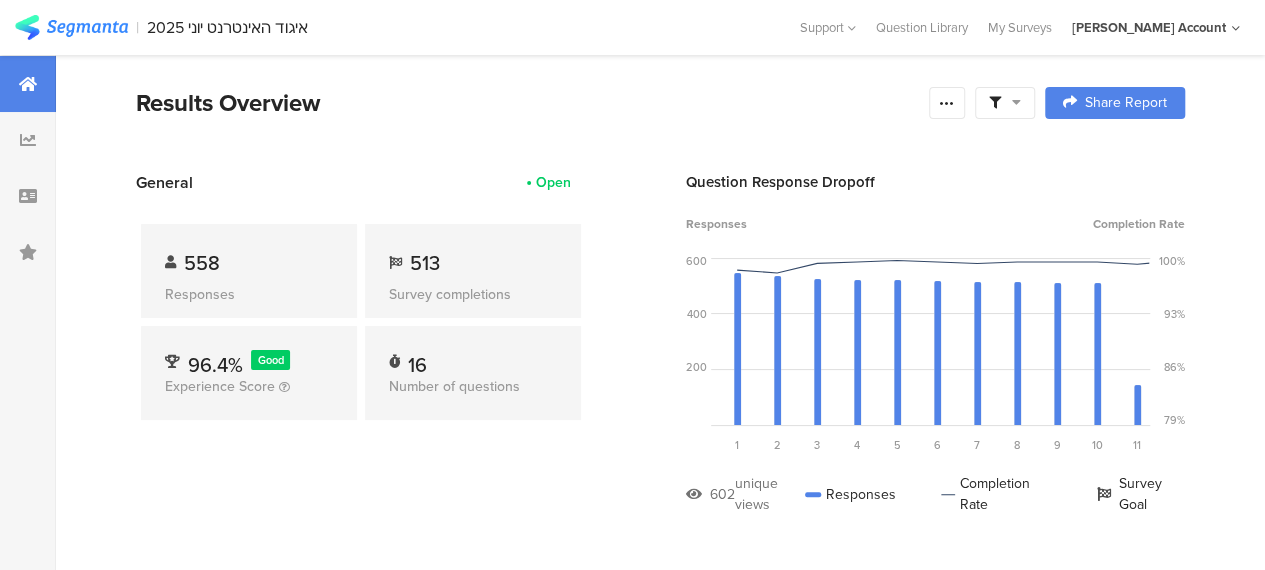 click at bounding box center [1016, 102] 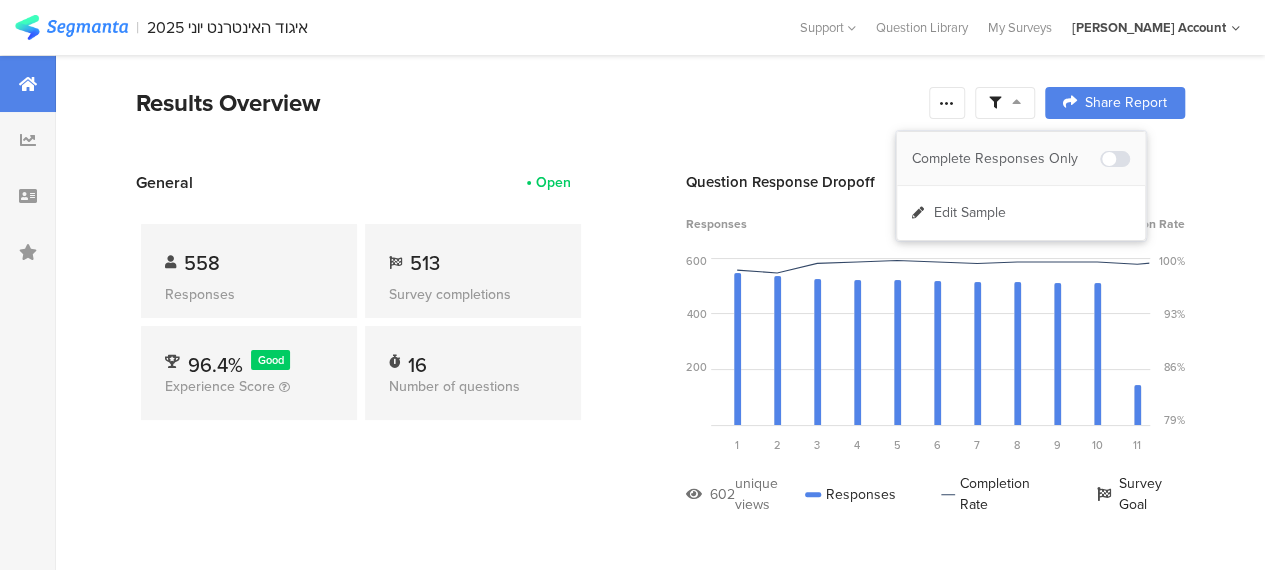 click on "Complete Responses Only" at bounding box center [1006, 159] 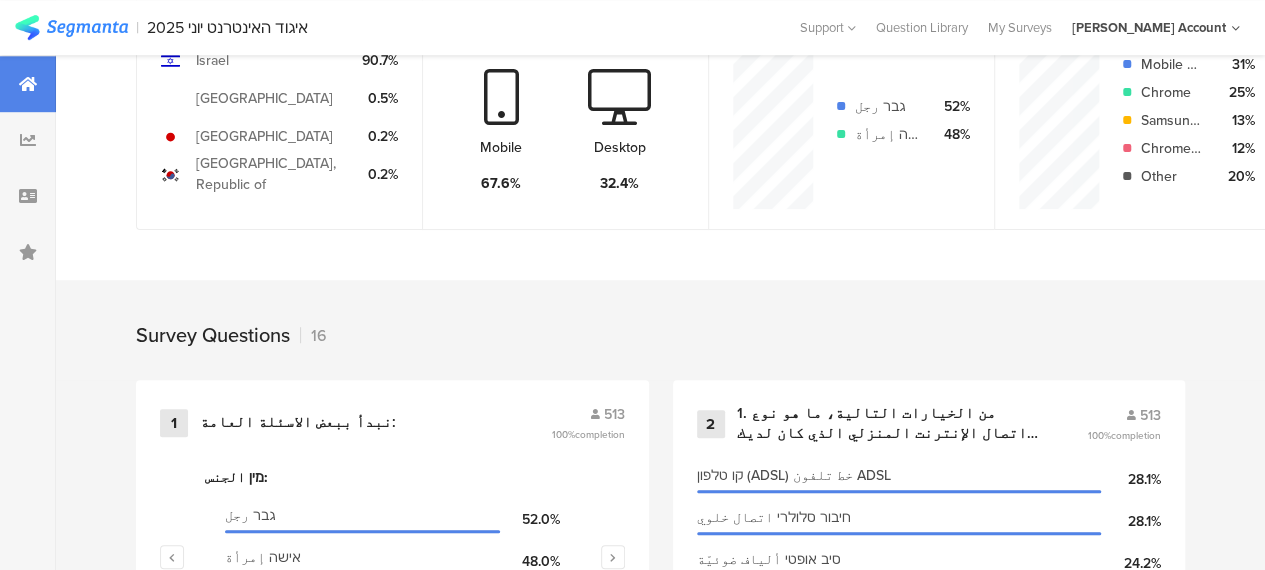 scroll, scrollTop: 800, scrollLeft: 0, axis: vertical 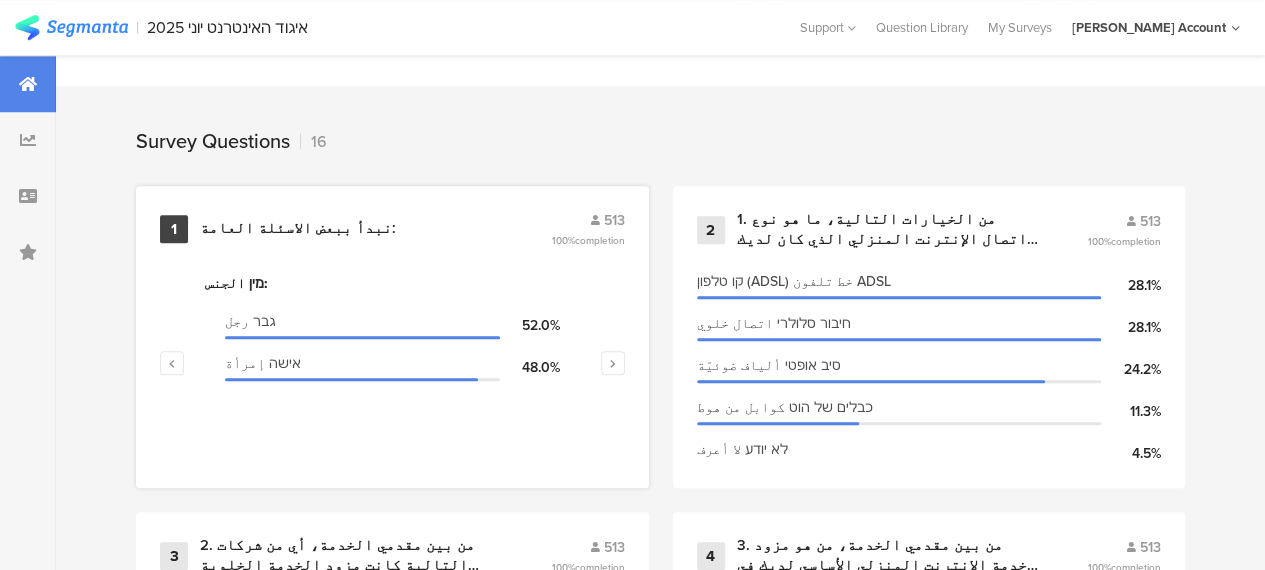 click on "نبدأ ببعض الاسئلة العامة:" at bounding box center [298, 229] 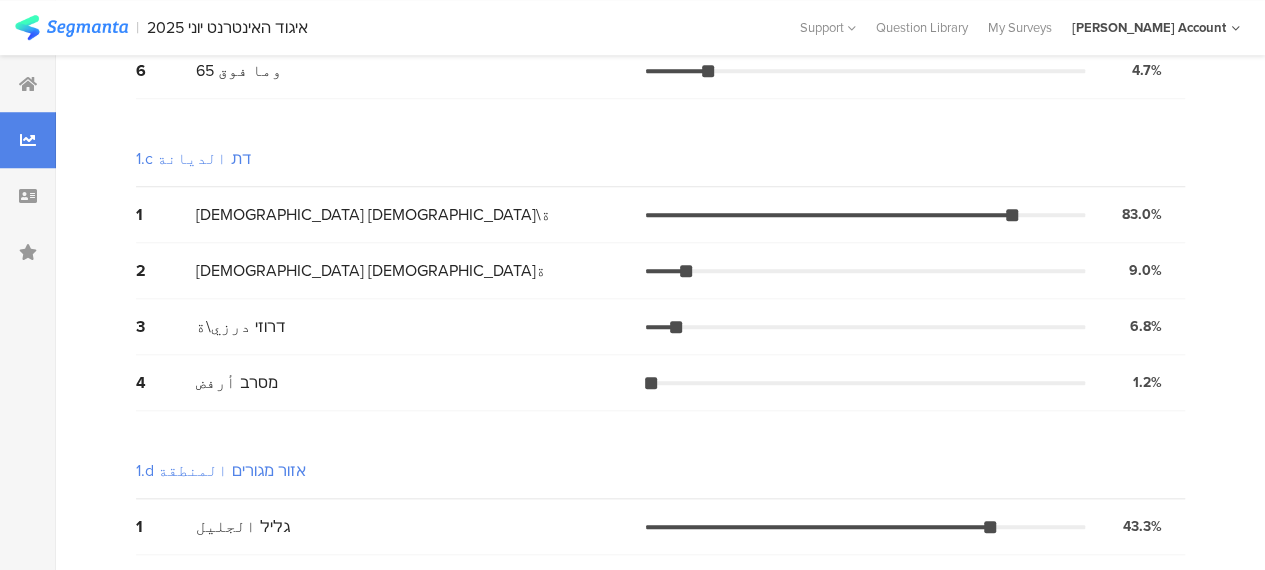 scroll, scrollTop: 0, scrollLeft: 0, axis: both 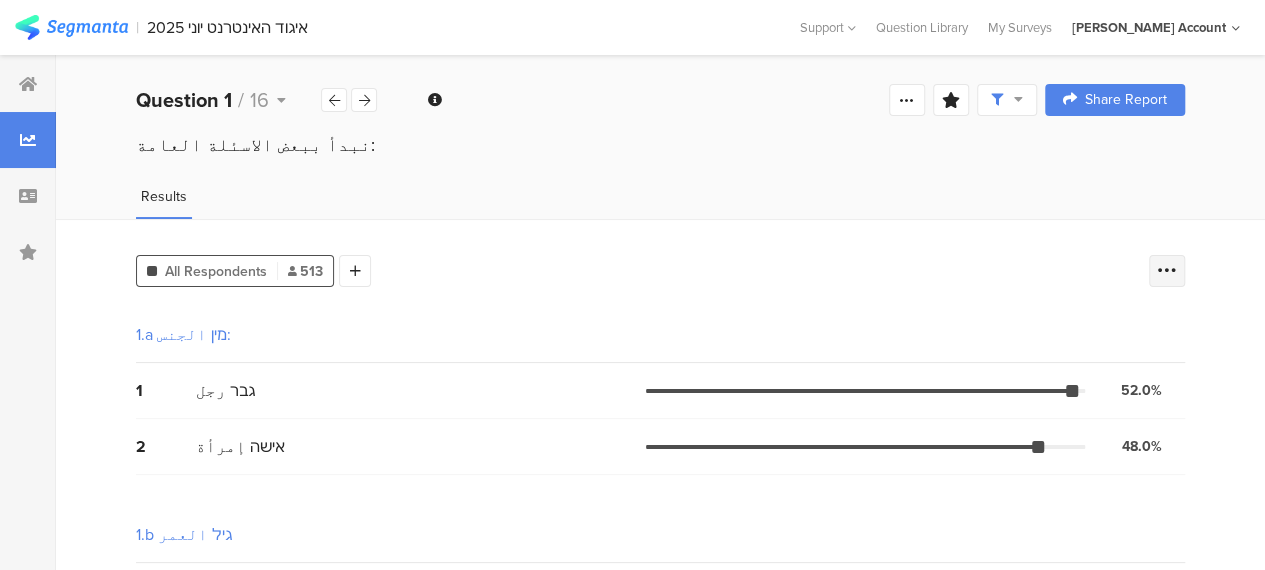 click at bounding box center [1167, 271] 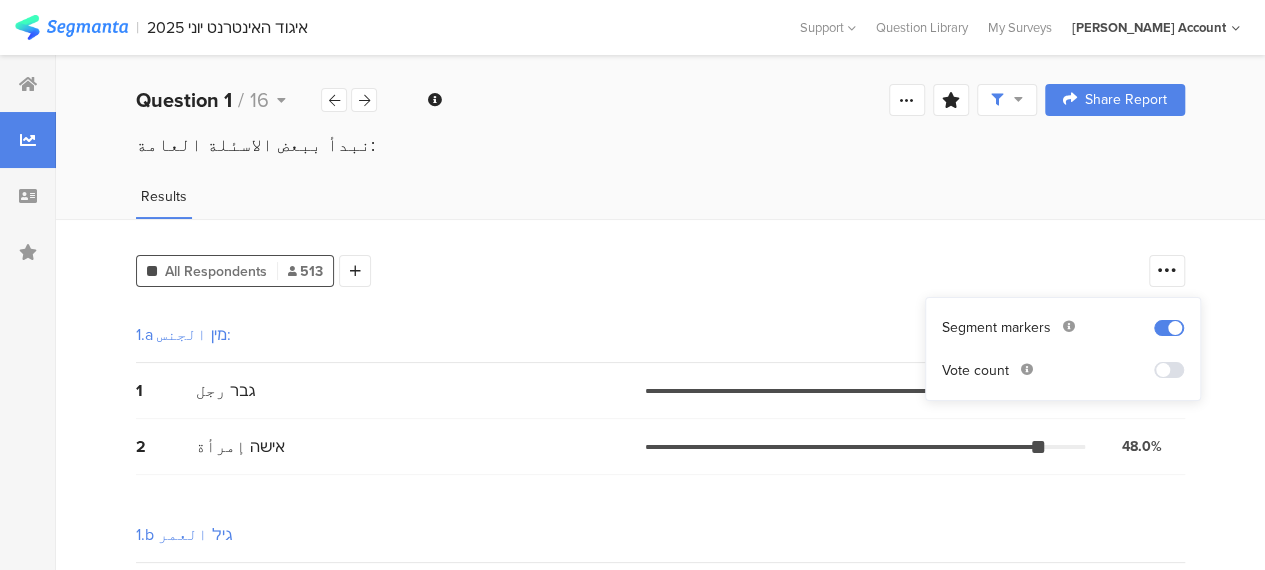 click at bounding box center [1169, 370] 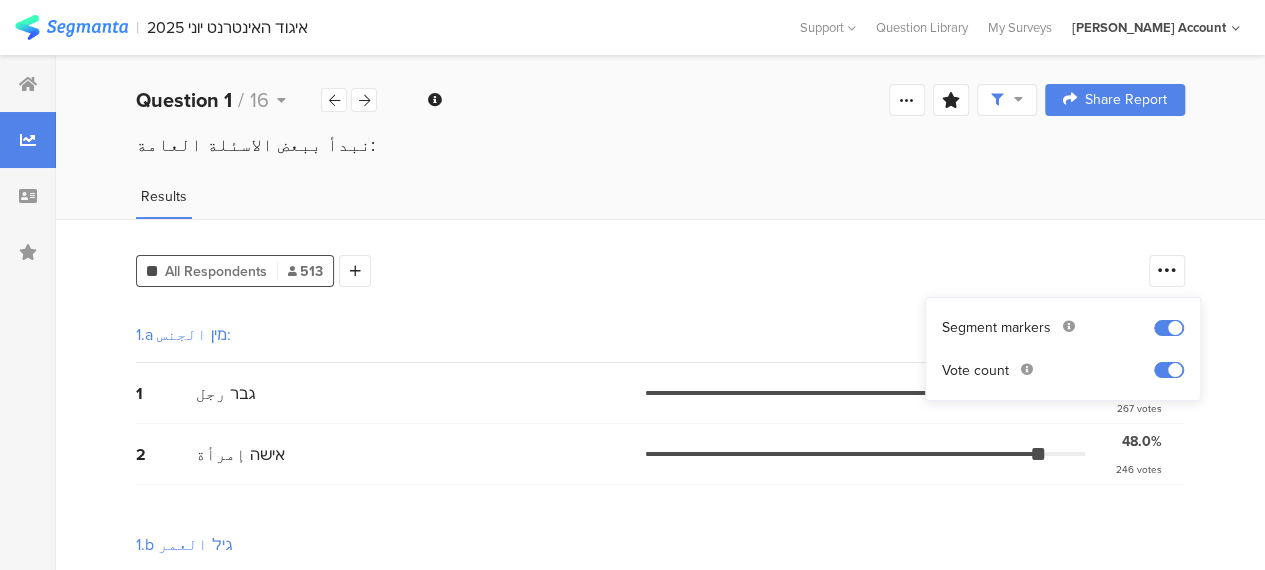 click on "1.a מין الجنس:" at bounding box center (660, 335) 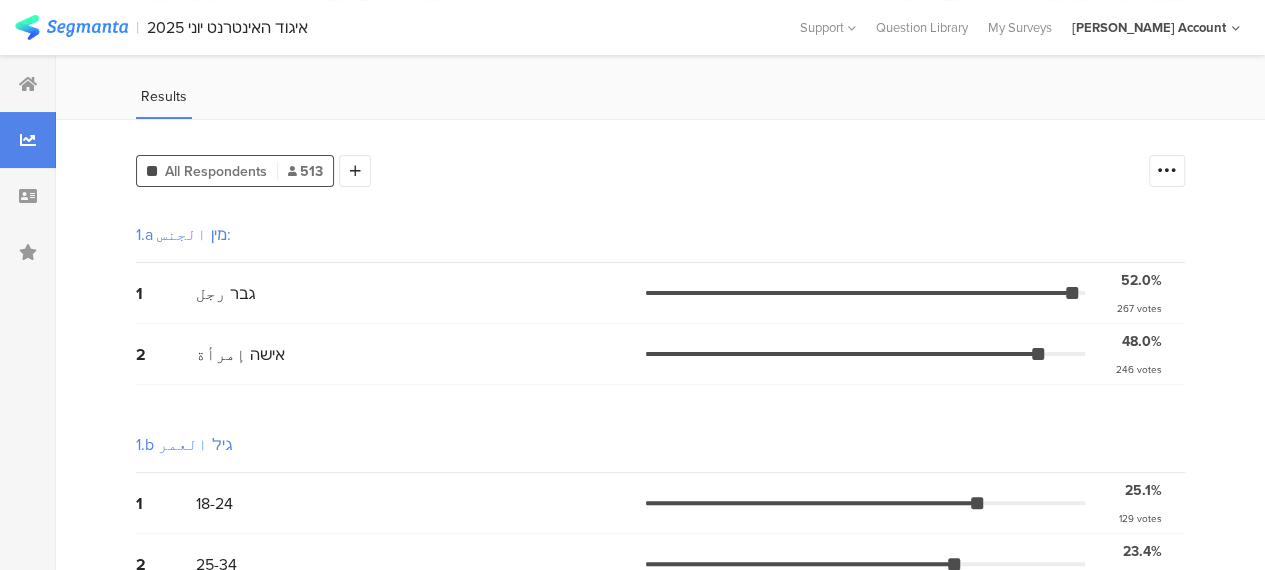 scroll, scrollTop: 0, scrollLeft: 0, axis: both 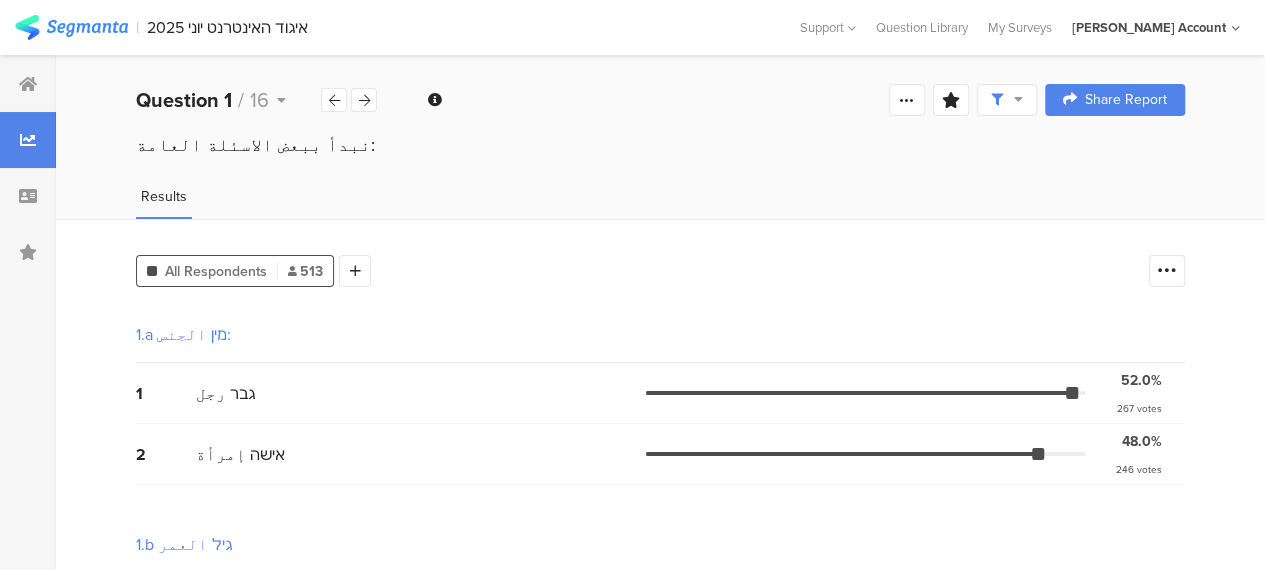click on "Welcome page 1   نبدأ ببعض الاسئلة العامة: 1a   מין الجنس: 1b   גיל العمر 1c   דת الديانة 1d   אזור מגורים المنطقة 2   1. من الخيارات التالية، ما هو نوع اتصال الإنترنت المنزلي الذي كان لديك طوال معظم العام الماضي؟ 3   2.	من بين مقدمي الخدمة، أي من شركات التالية كانت مزود الخدمة الخلوية الأساسي لديك في عام 2024؟ 4   3.	من بين مقدمي الخدمة، من هو مزود خدمة الإنترنت المنزلي الأساسي لديك في عام 2024؟ 5   4. أي من الأجهزة التالية متواجد عندك في البيت؟ 6   4-א.ما هو الجهاز الذي تستخدمه لتصفح الإنترنت بشكل عام؟ 7   7a   יוטיוב يوتيوب 7b   פייסבוק فيسبوك 7c   טיקטוק تيك توك  7d   אינסטגרם انستراغرام  7e   7f   7g   8" at bounding box center [660, 100] 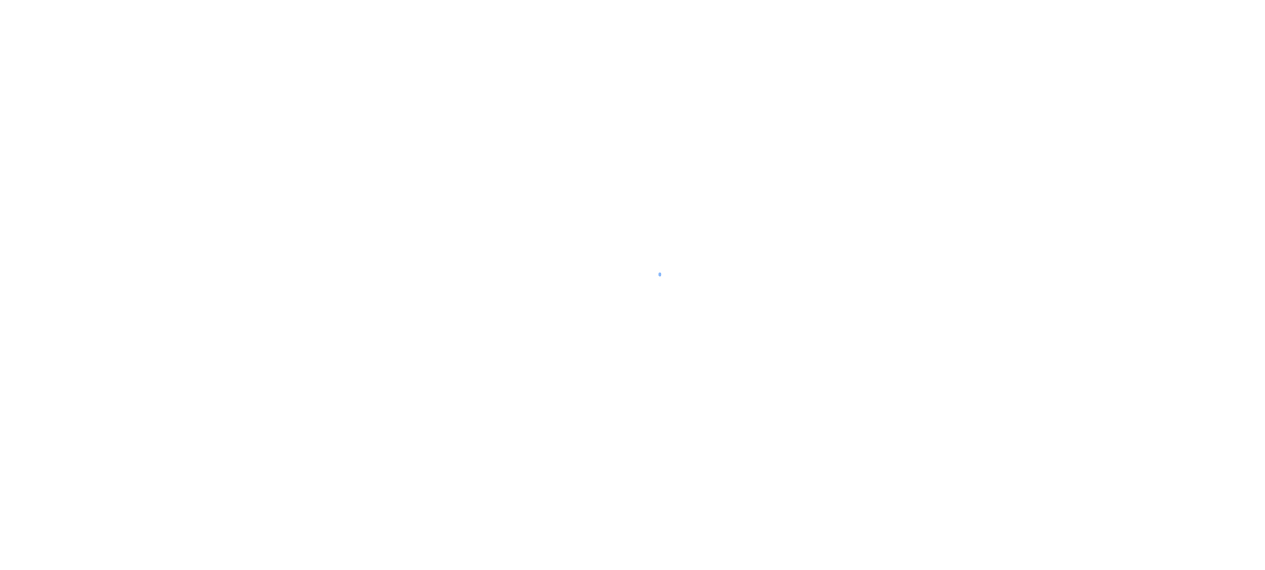 scroll, scrollTop: 0, scrollLeft: 0, axis: both 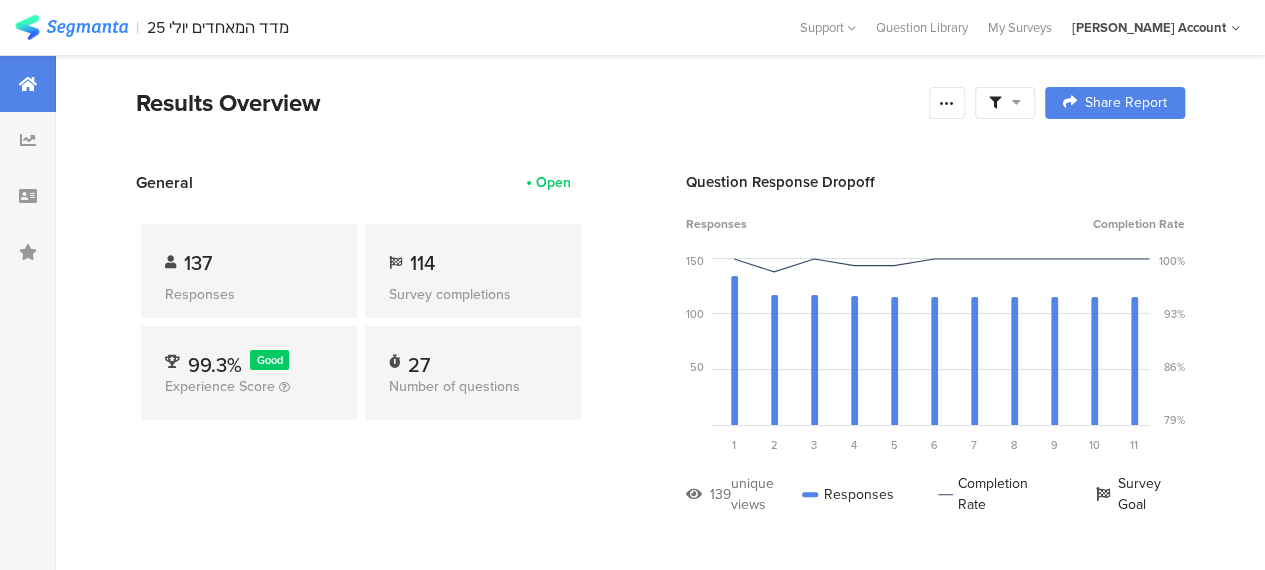 click on "General     Open     137   Responses     114   Survey completions     99.3%   Good   Experience Score
27
Number of questions" at bounding box center (361, 358) 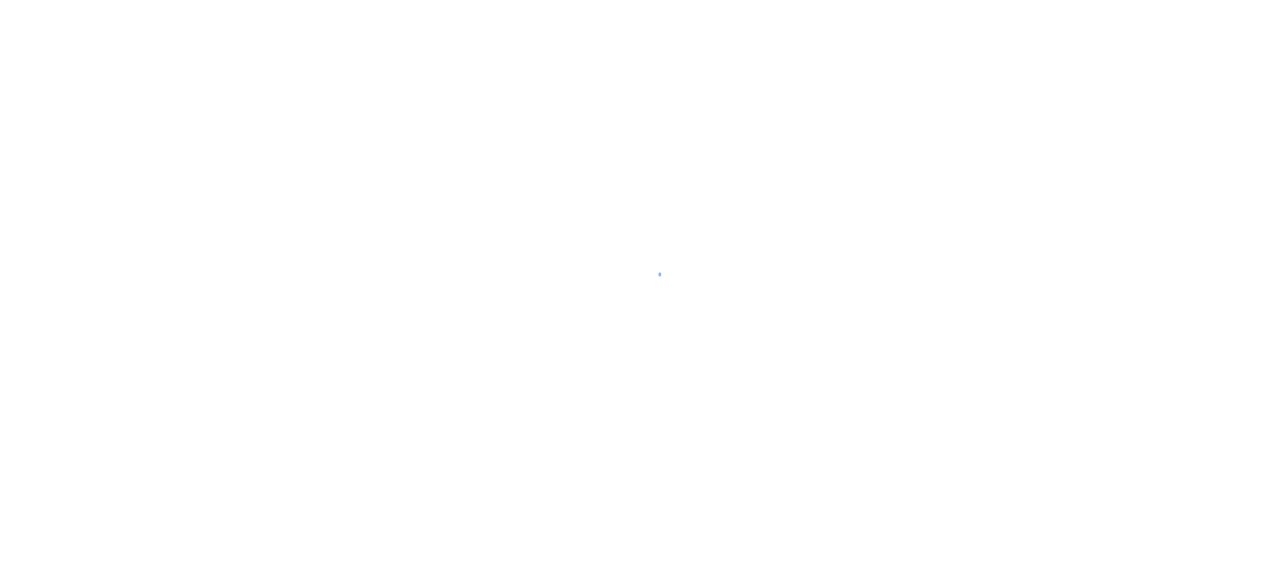 scroll, scrollTop: 0, scrollLeft: 0, axis: both 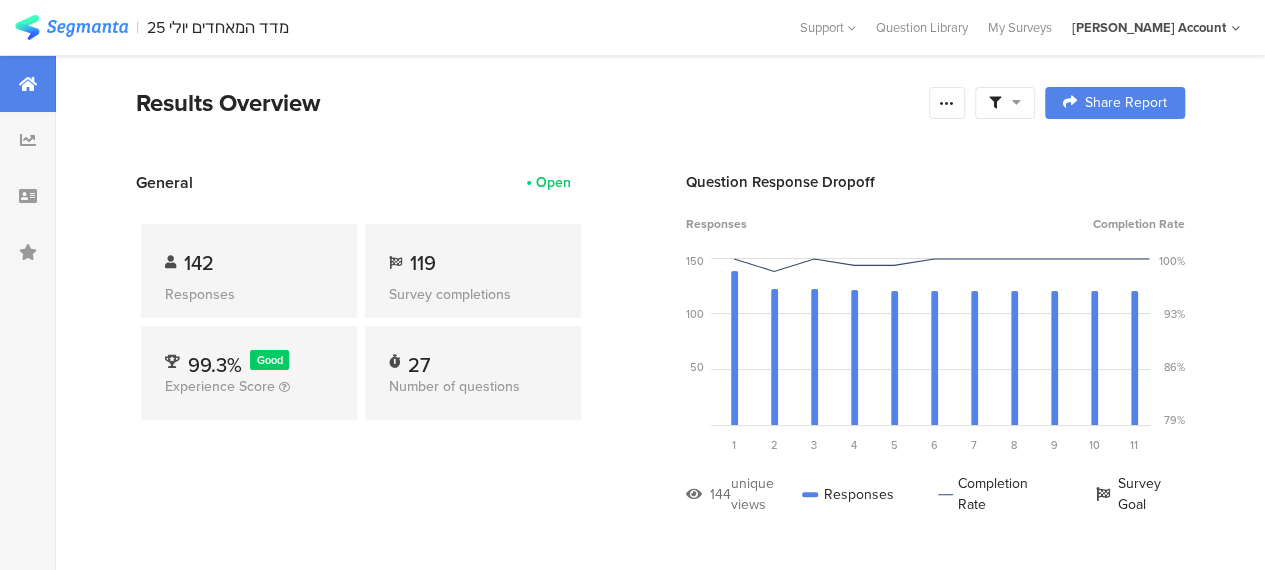 click at bounding box center (1005, 103) 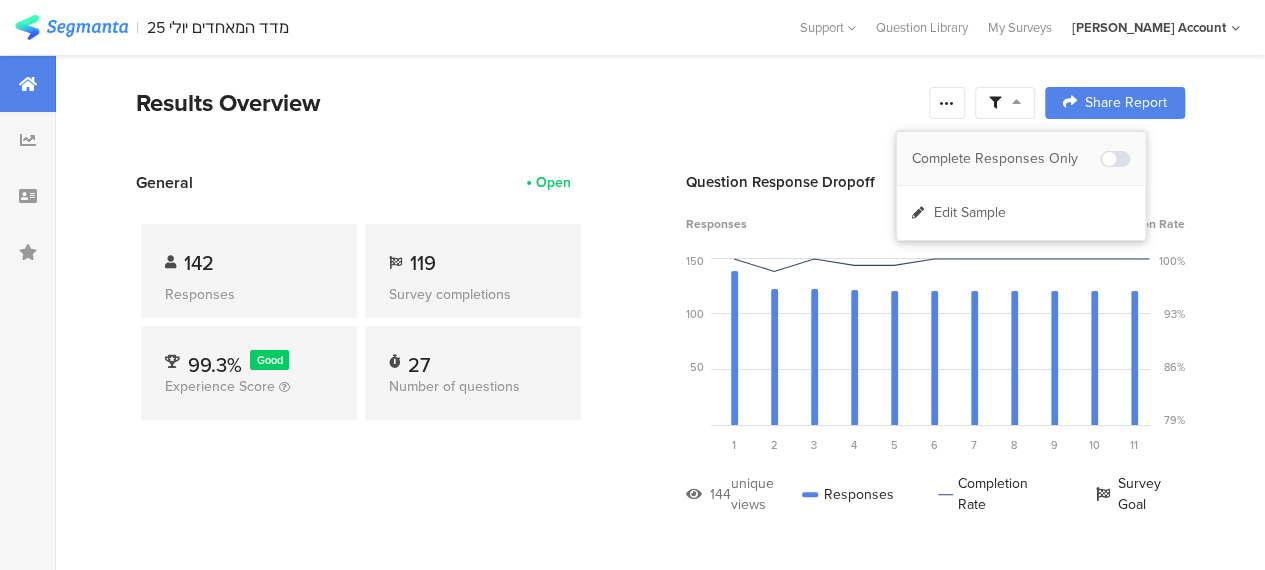 click on "Complete Responses Only" at bounding box center (1006, 159) 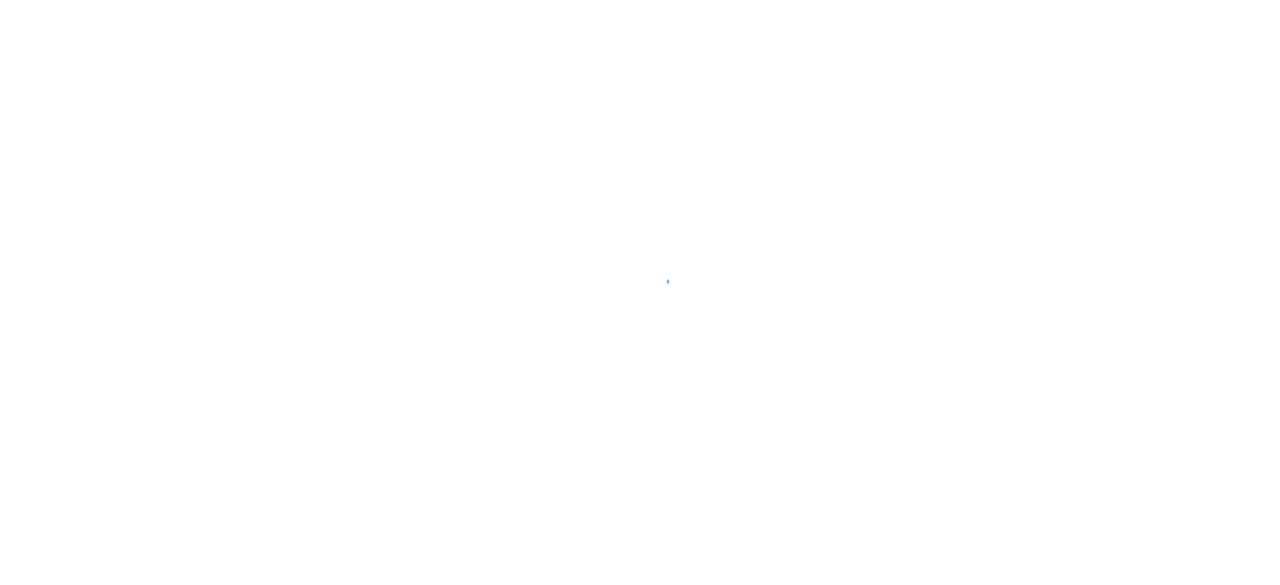 scroll, scrollTop: 0, scrollLeft: 0, axis: both 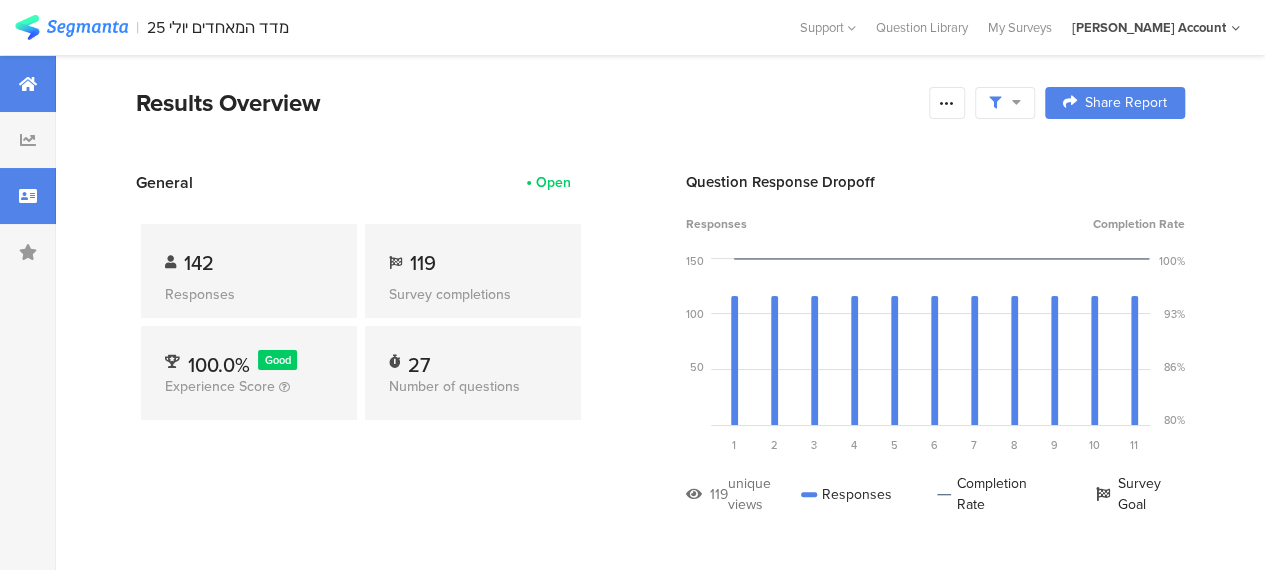 click at bounding box center [28, 196] 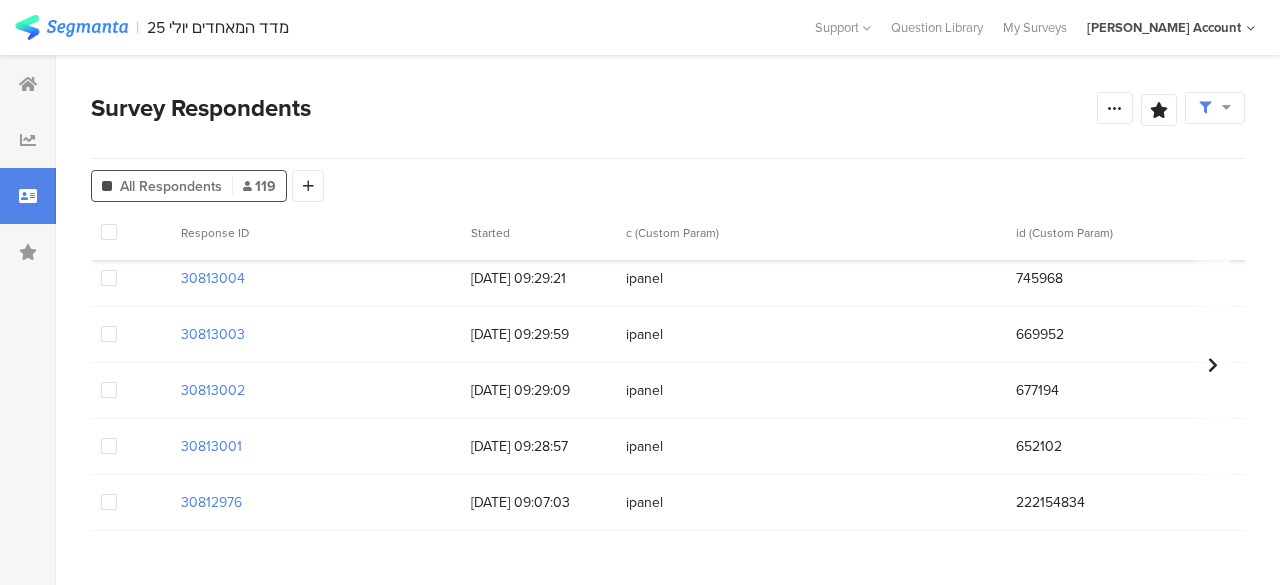 scroll, scrollTop: 6420, scrollLeft: 0, axis: vertical 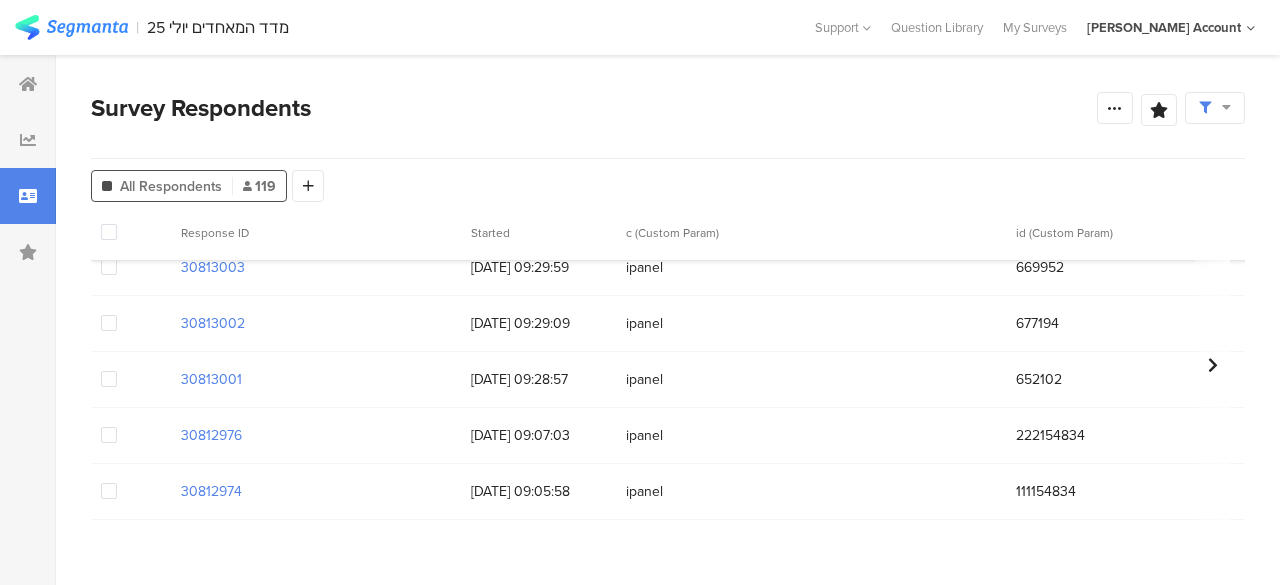 click at bounding box center (109, 491) 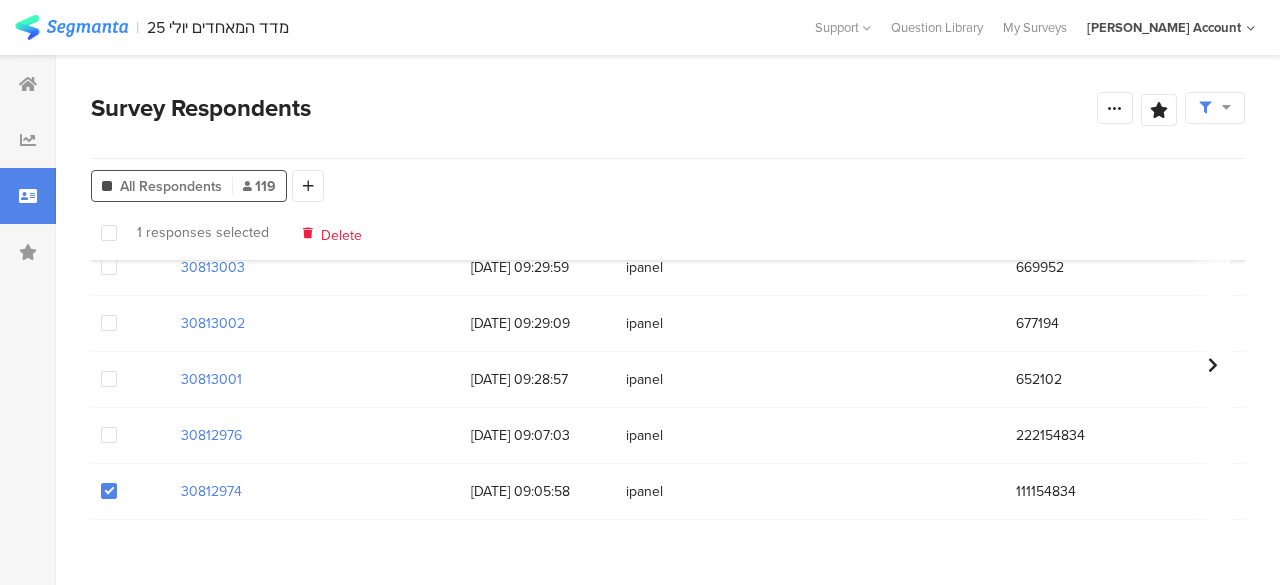 click at bounding box center [109, 435] 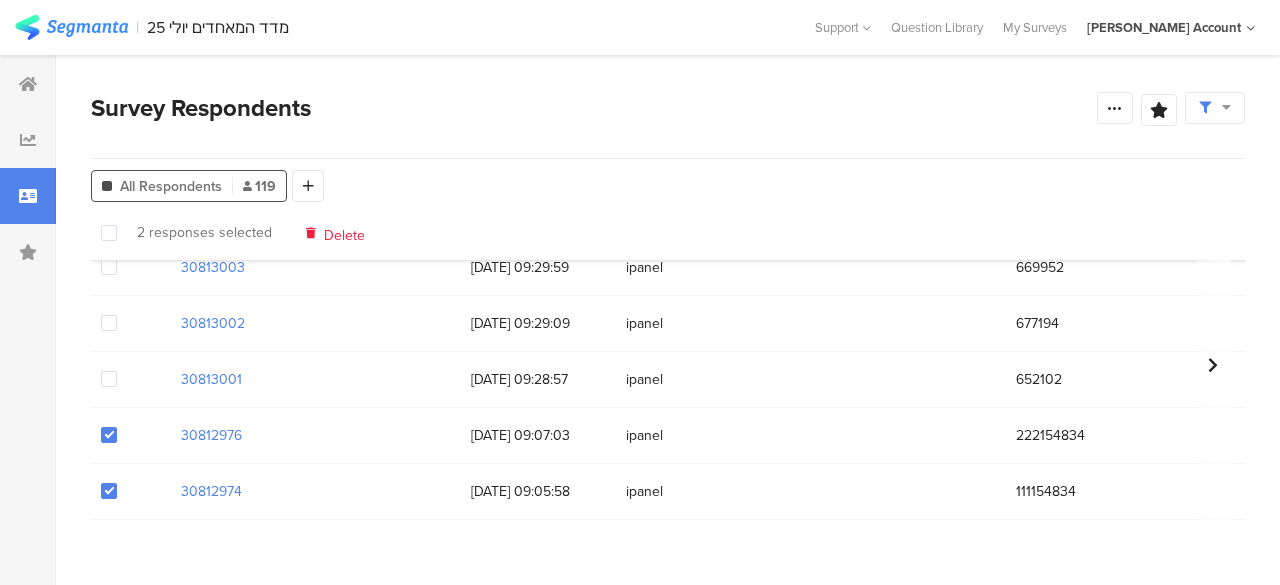click on "Delete" at bounding box center [344, 232] 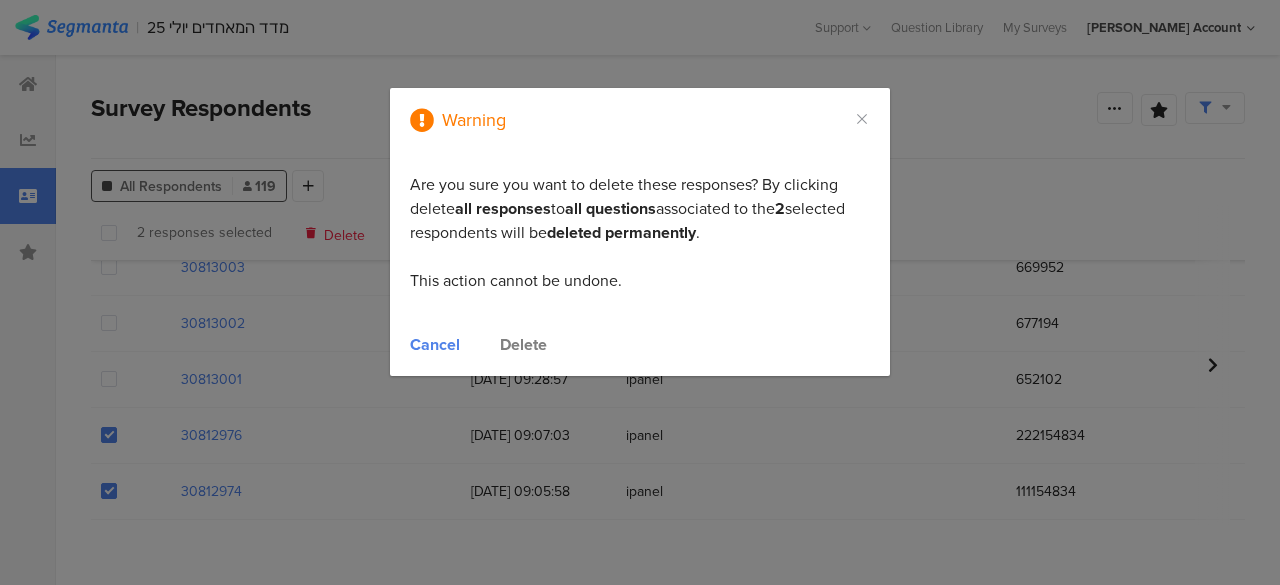 click on "Delete" at bounding box center [523, 344] 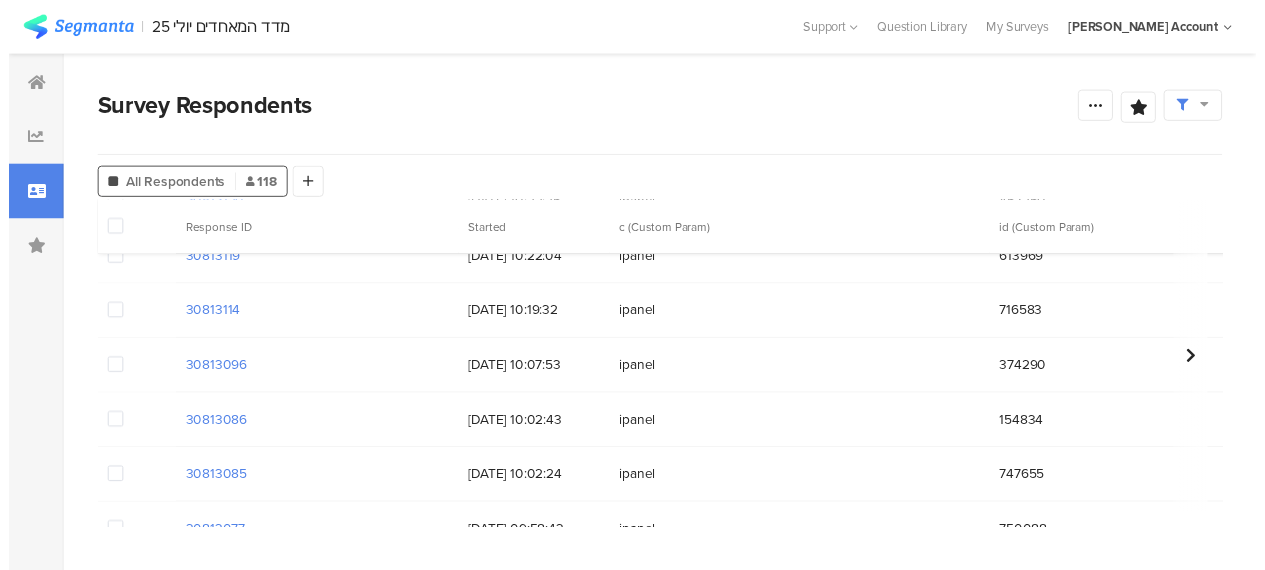 scroll, scrollTop: 4108, scrollLeft: 0, axis: vertical 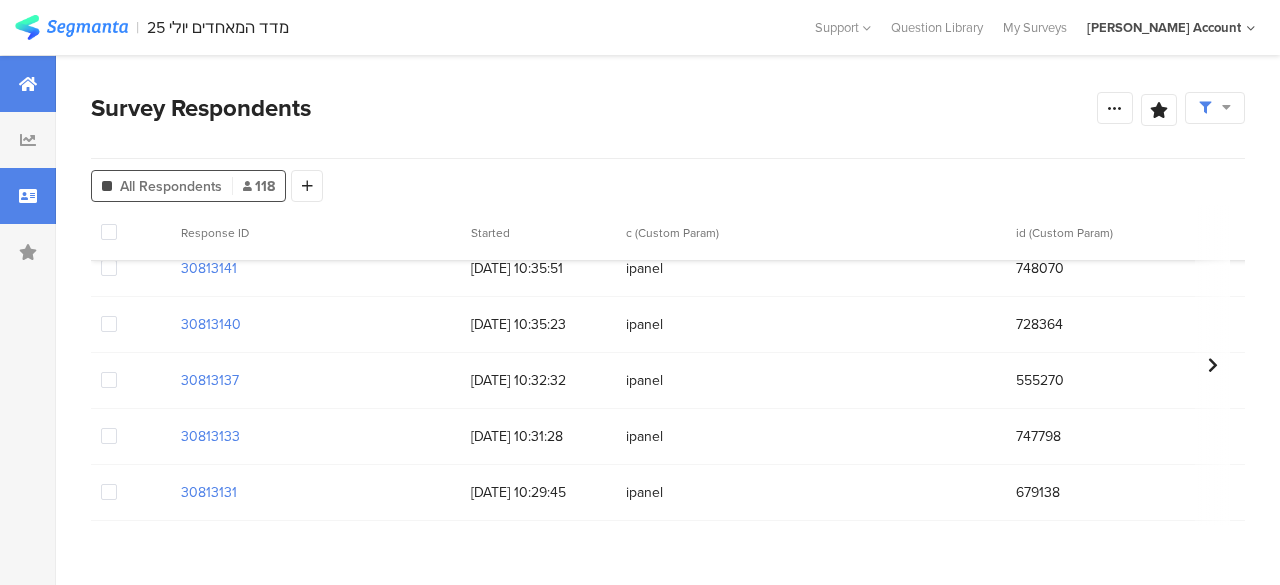 click at bounding box center [28, 84] 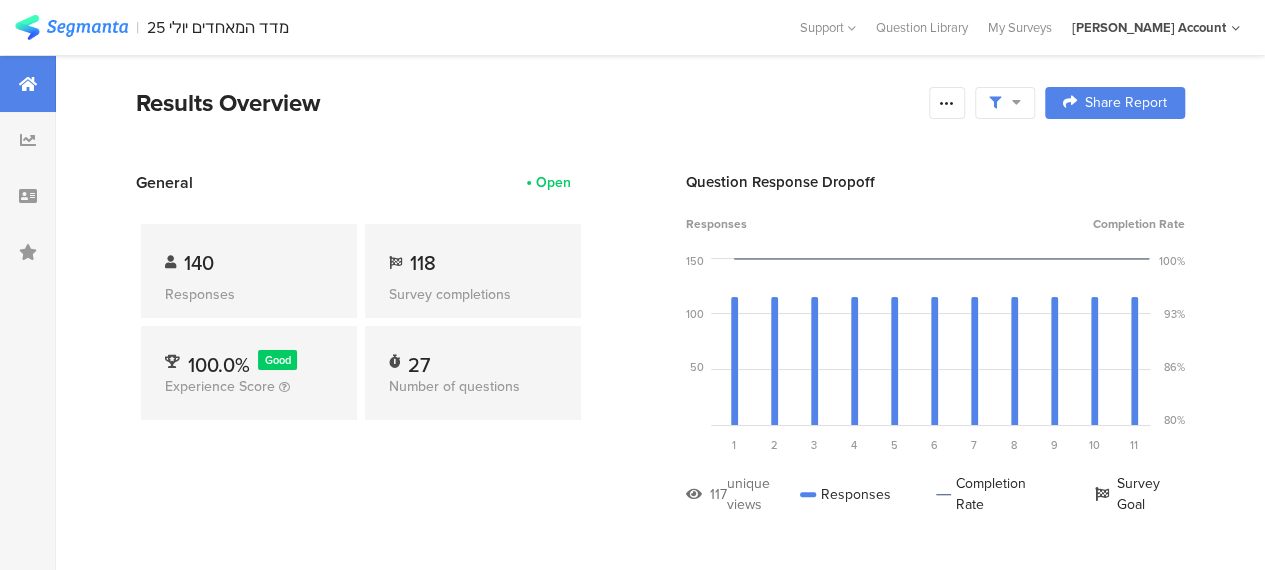 click on "Results Overview   Confidence Level       95   %     Preview survey     Edit survey   Export Results       Purge results
Complete Responses Only
Edit Sample
Share Report
Share     Cancel
Share Report
Share Report" at bounding box center (660, 128) 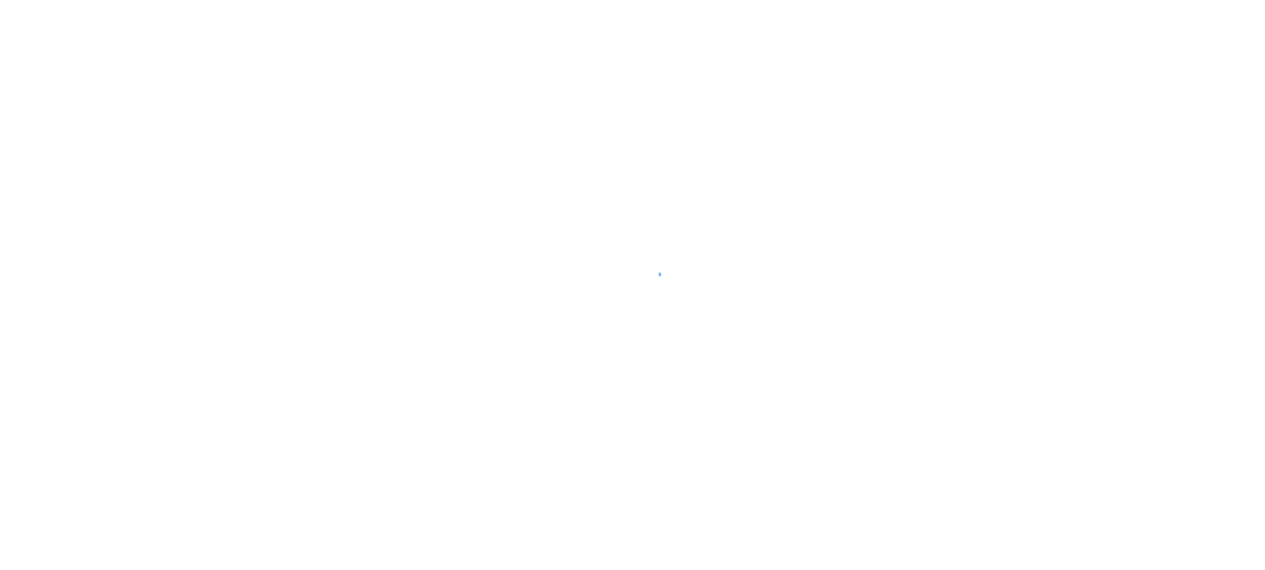 scroll, scrollTop: 0, scrollLeft: 0, axis: both 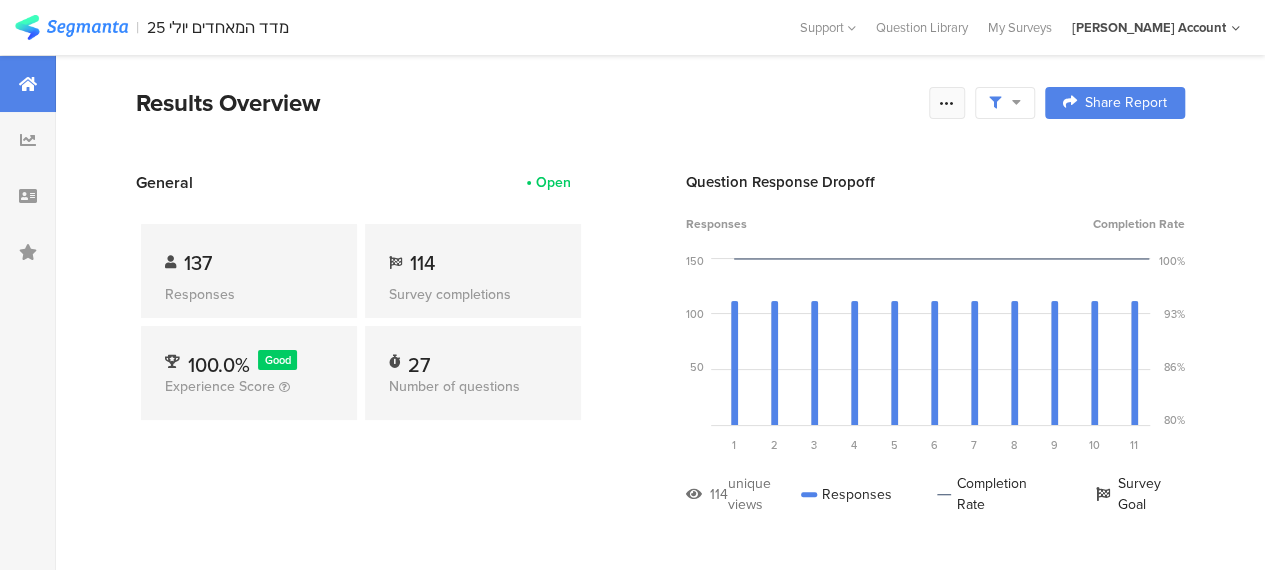 click at bounding box center [947, 103] 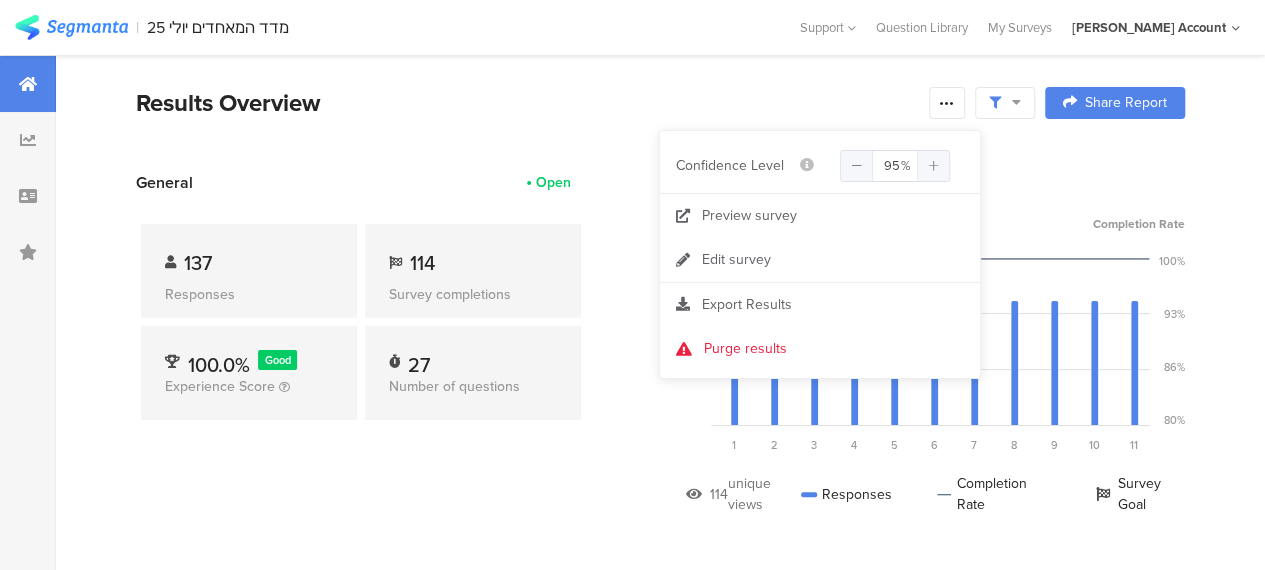 click on "Results Overview
Complete Responses Only
Edit Sample
Share Report
Share     Cancel
Share Report
Share Report" at bounding box center [660, 128] 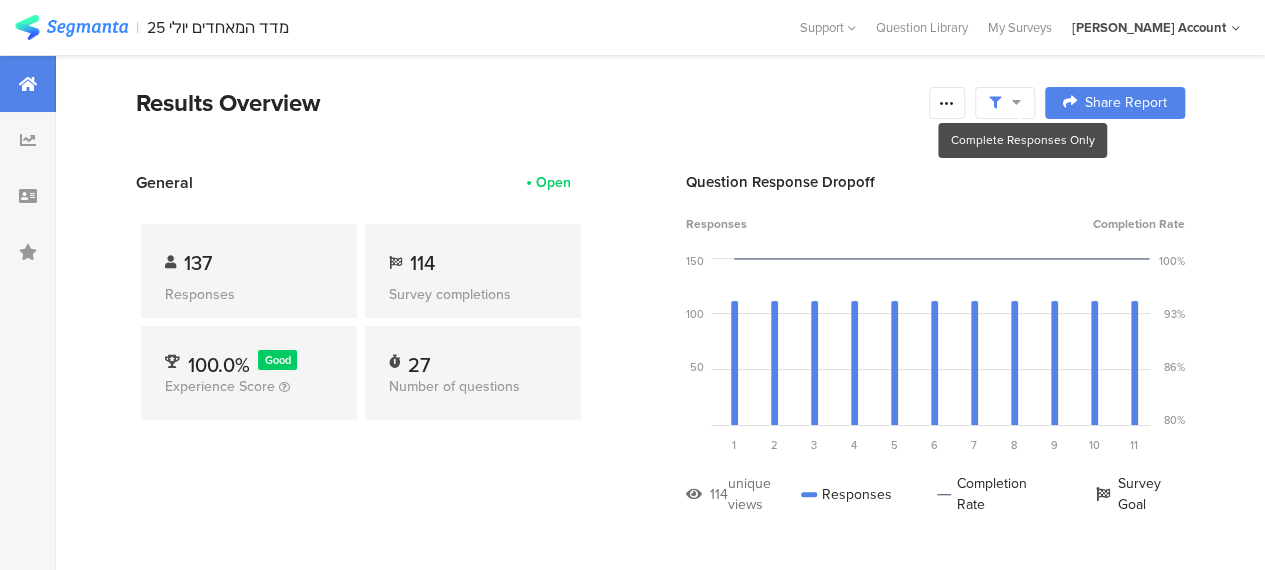 click at bounding box center [1016, 102] 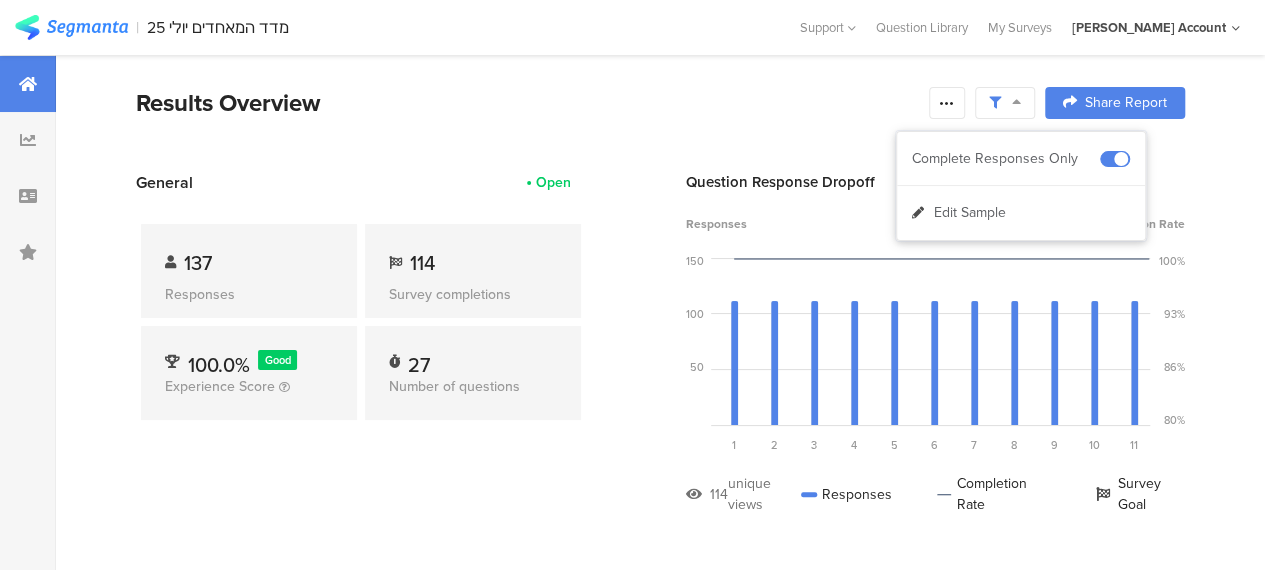 click on "Results Overview" at bounding box center [527, 103] 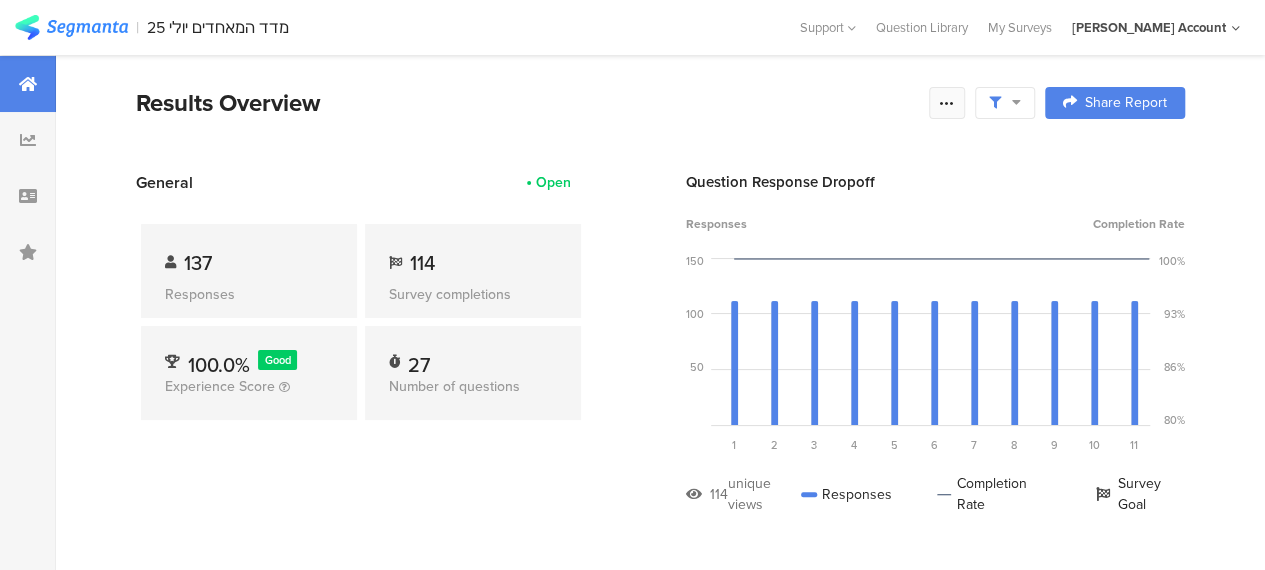 click at bounding box center [947, 103] 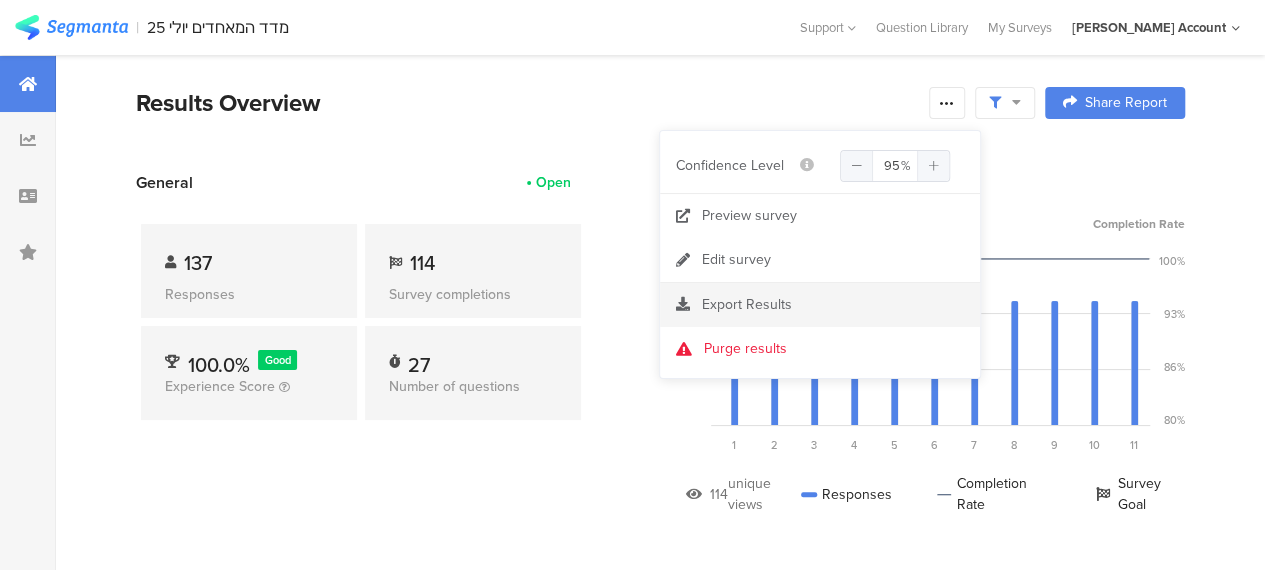 click on "Export Results" at bounding box center [747, 304] 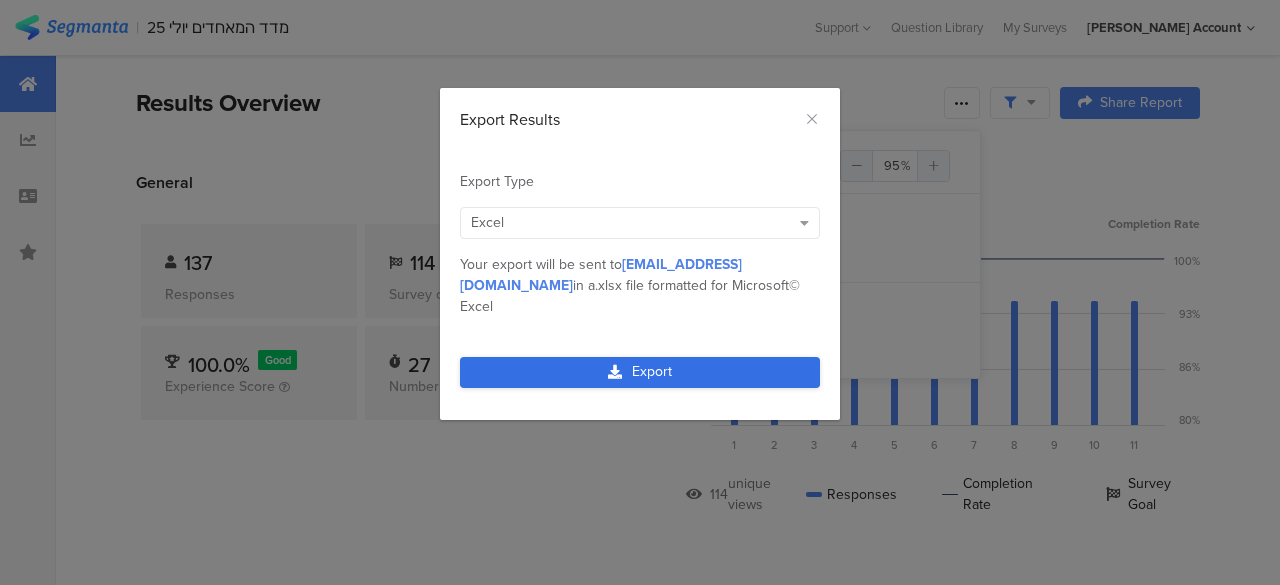 click on "Export" at bounding box center [640, 372] 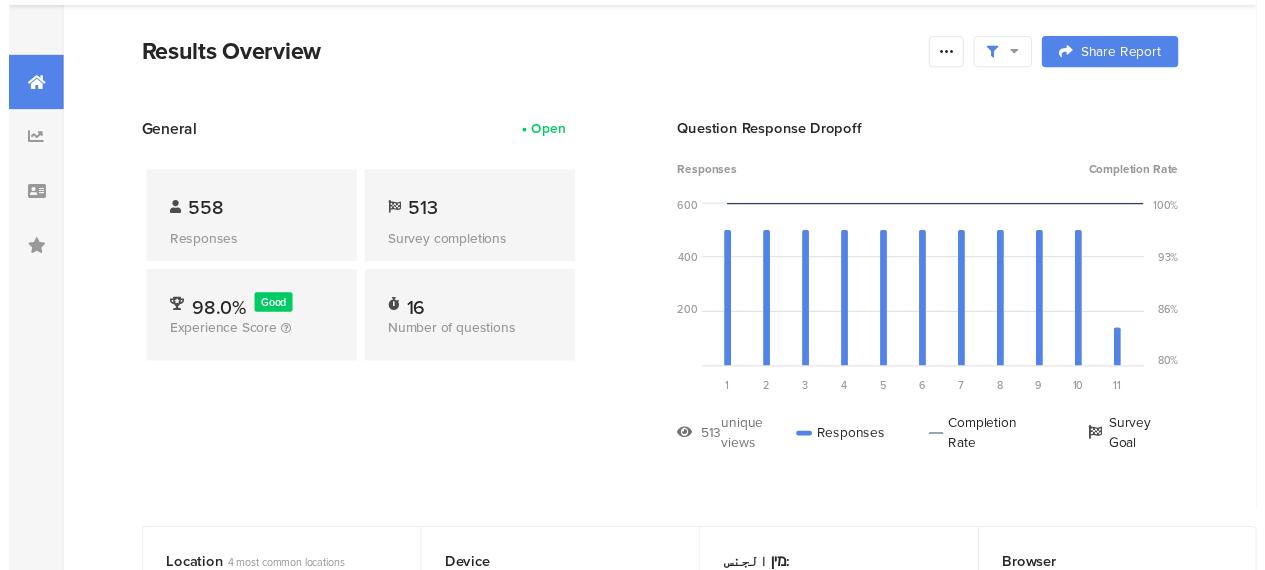 scroll, scrollTop: 0, scrollLeft: 0, axis: both 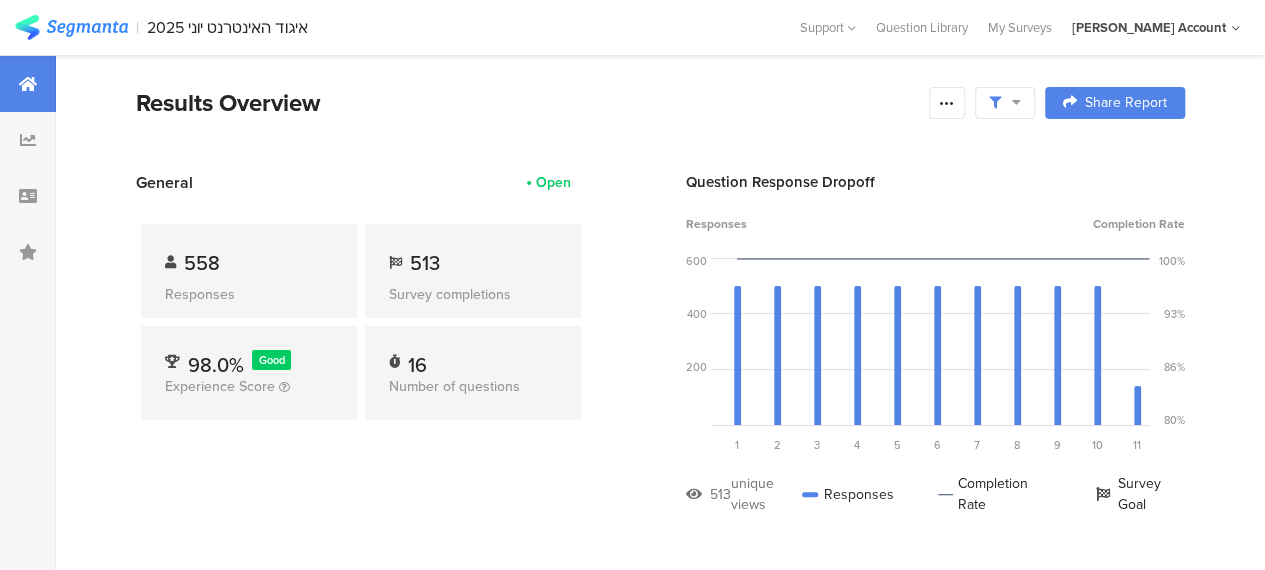 click on "Results Overview   Confidence Level       95   %     Preview survey     Edit survey   Export Results       Purge results
Complete Responses Only
Edit Sample
Share Report
Share     Cancel
Share Report
Share Report   General     Open     558   Responses     513   Survey completions     98.0%   Good   Experience Score
16
Number of questions
Question Response Dropoff
Responses   Completion Rate
600
400
200
0
Sorry, your browser does not support inline SVG.
Question 1
نبدأ ببعض الاسئلة العامة:
513   views     513   responses   100.0%   completion rate       1
Question 2
513   views     513   responses   100.0%   completion rate       2       513   views     513   responses" at bounding box center [660, 1834] 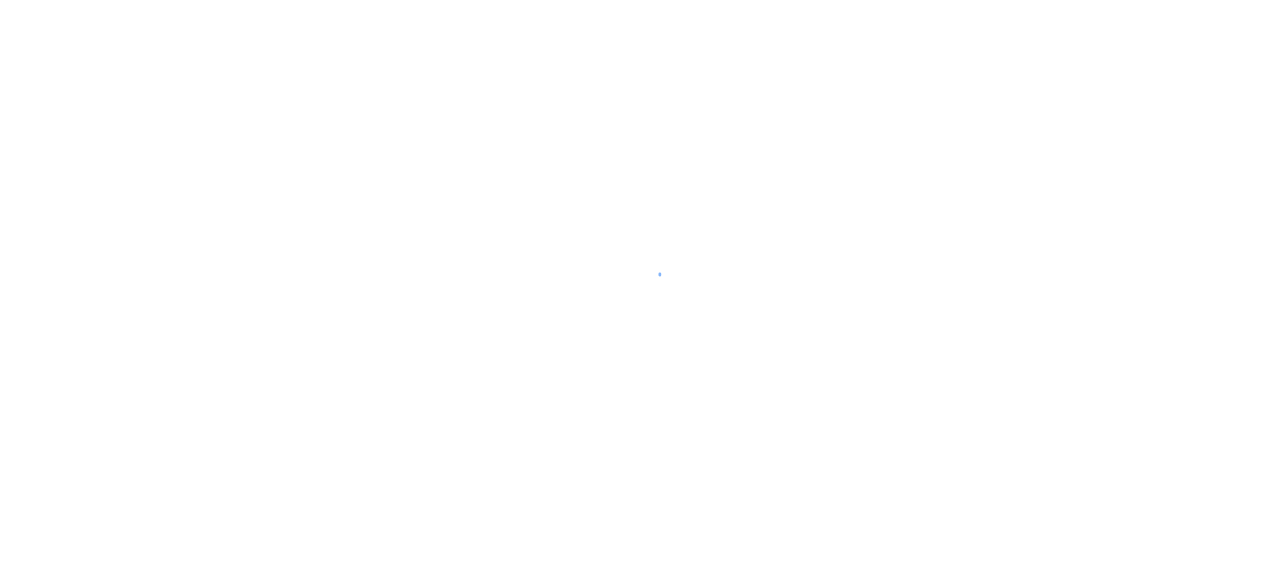 scroll, scrollTop: 0, scrollLeft: 0, axis: both 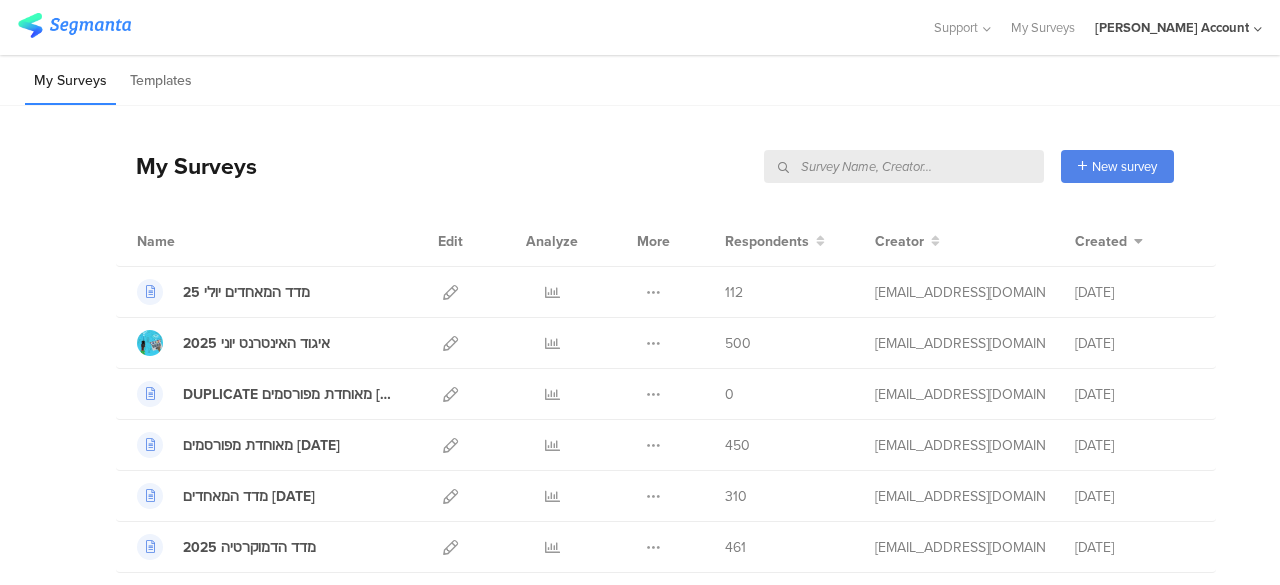 click at bounding box center [904, 166] 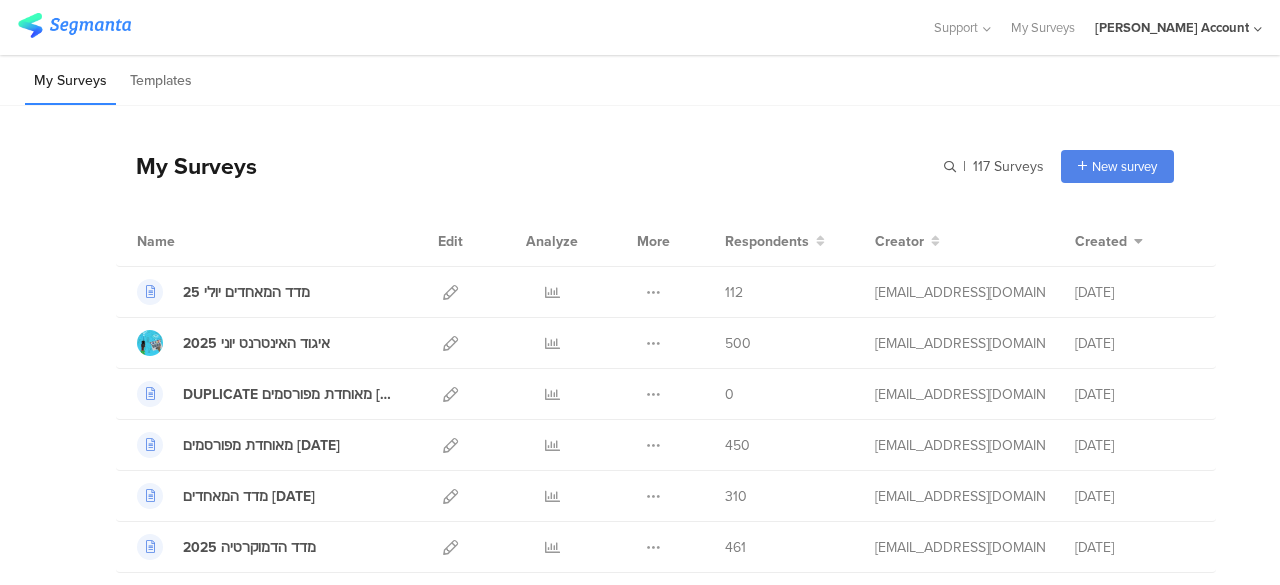click on "My Surveys
|
117 Surveys
New survey
Start from scratch
Choose from templates" at bounding box center (645, 166) 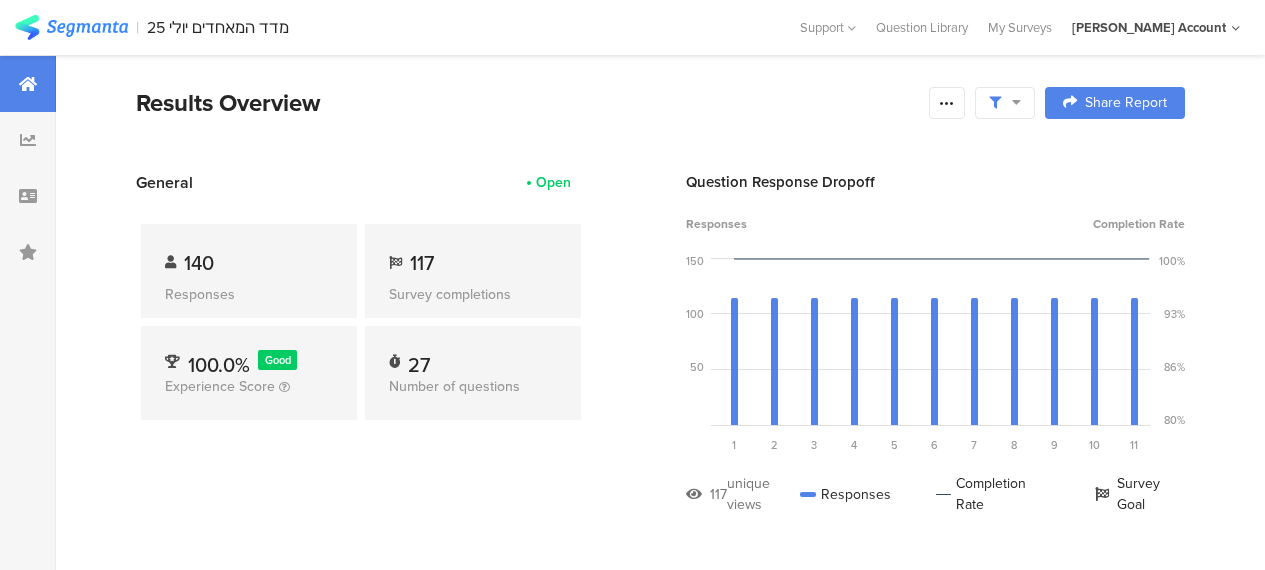 scroll, scrollTop: 0, scrollLeft: 0, axis: both 